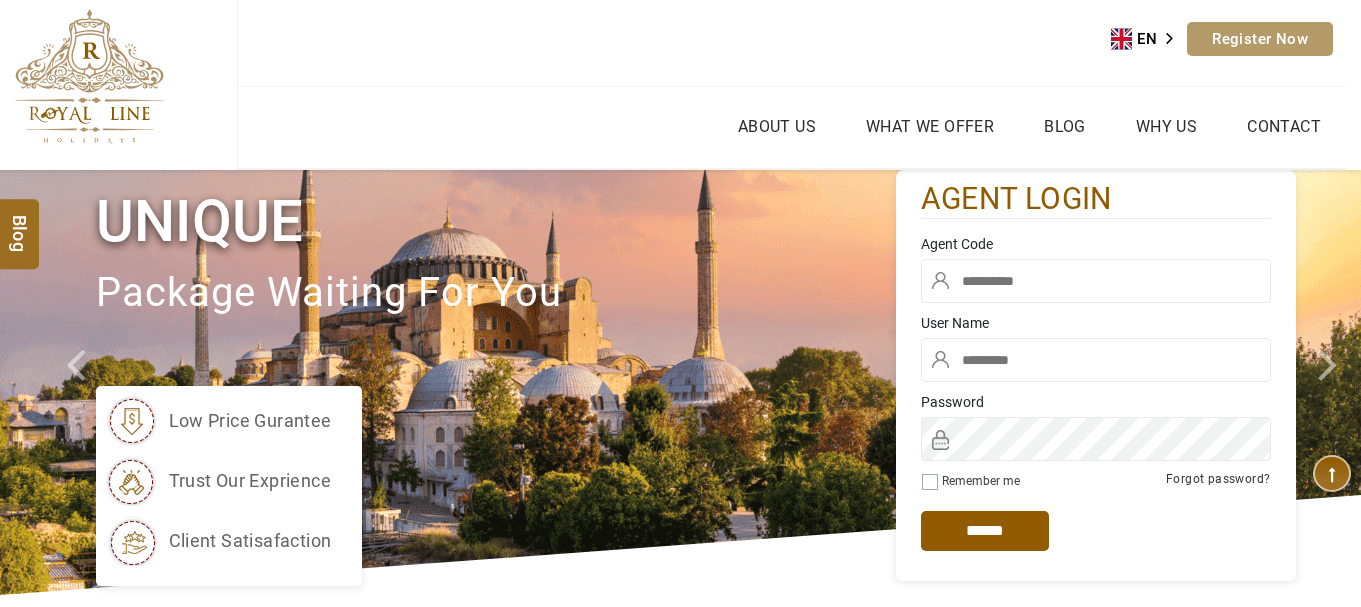 scroll, scrollTop: 0, scrollLeft: 0, axis: both 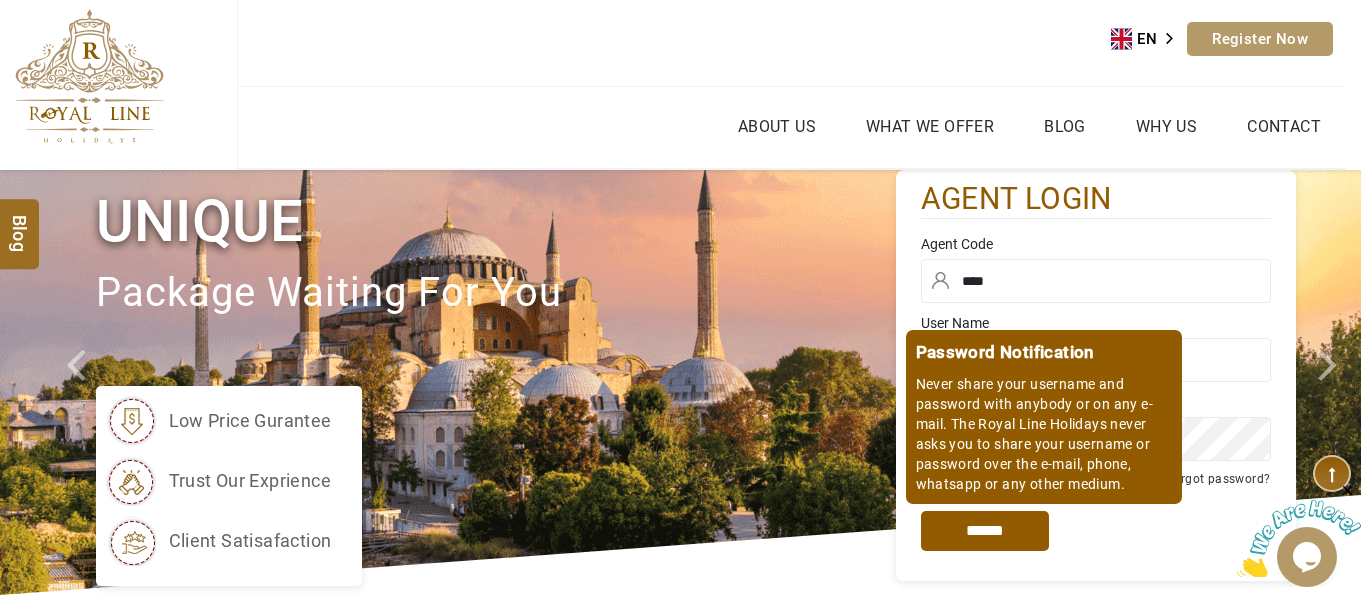 click on "*****" at bounding box center (985, 531) 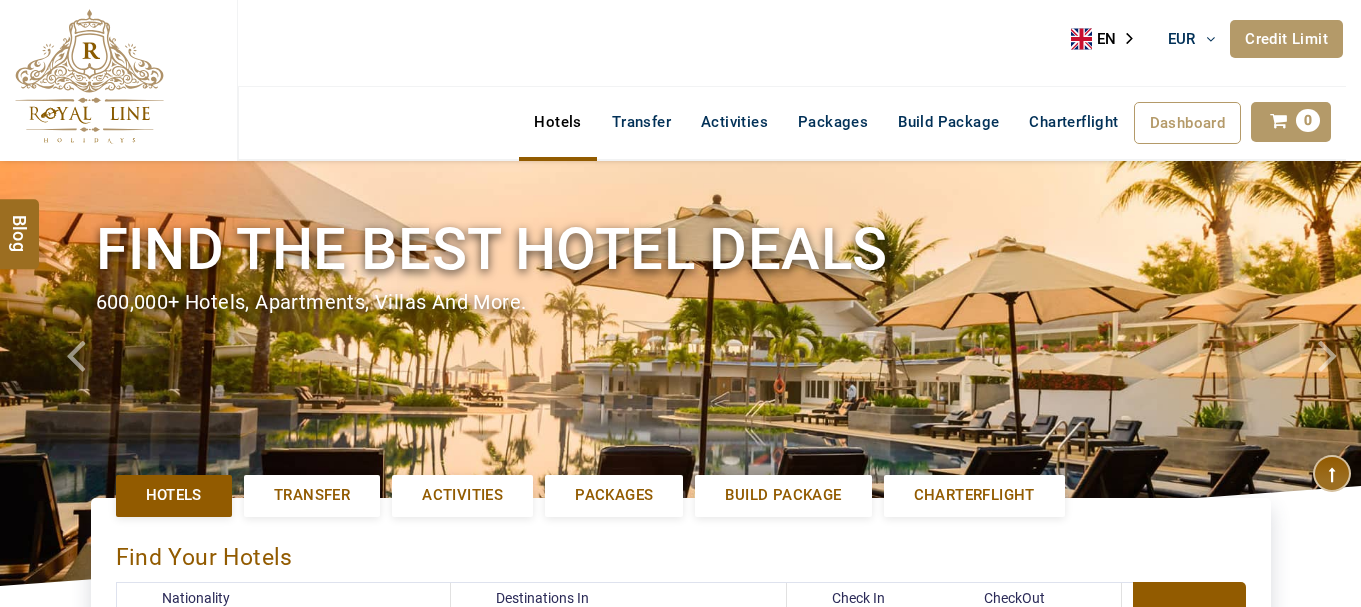 select on "*****" 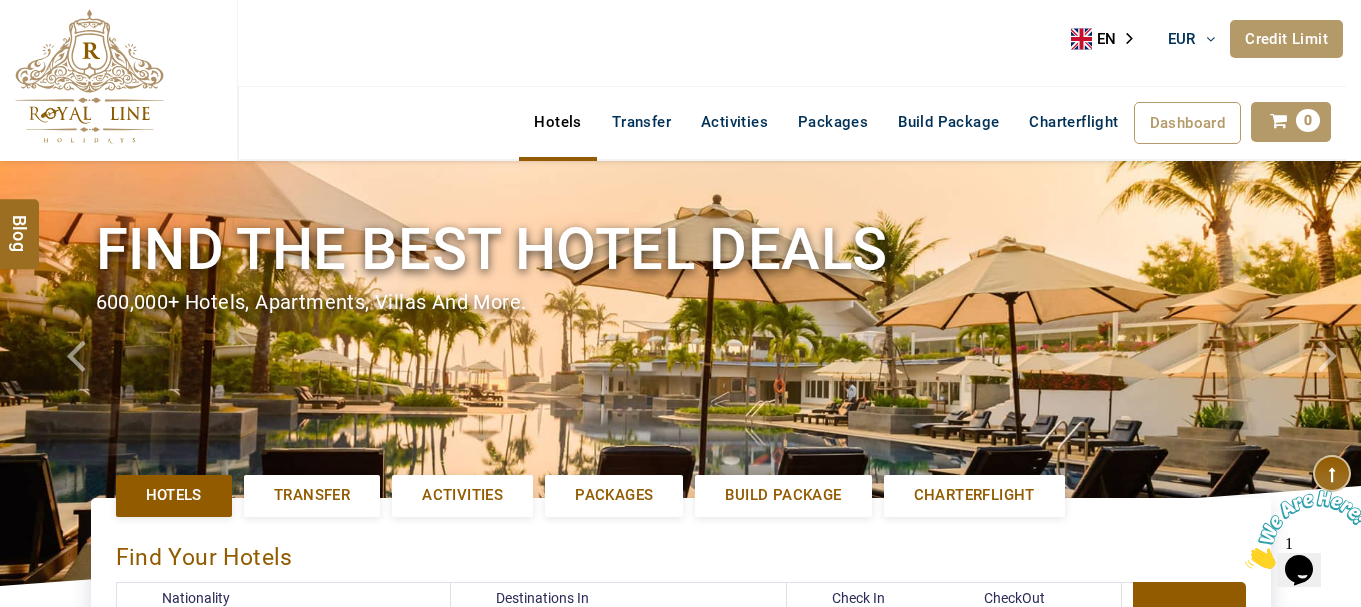 scroll, scrollTop: 0, scrollLeft: 0, axis: both 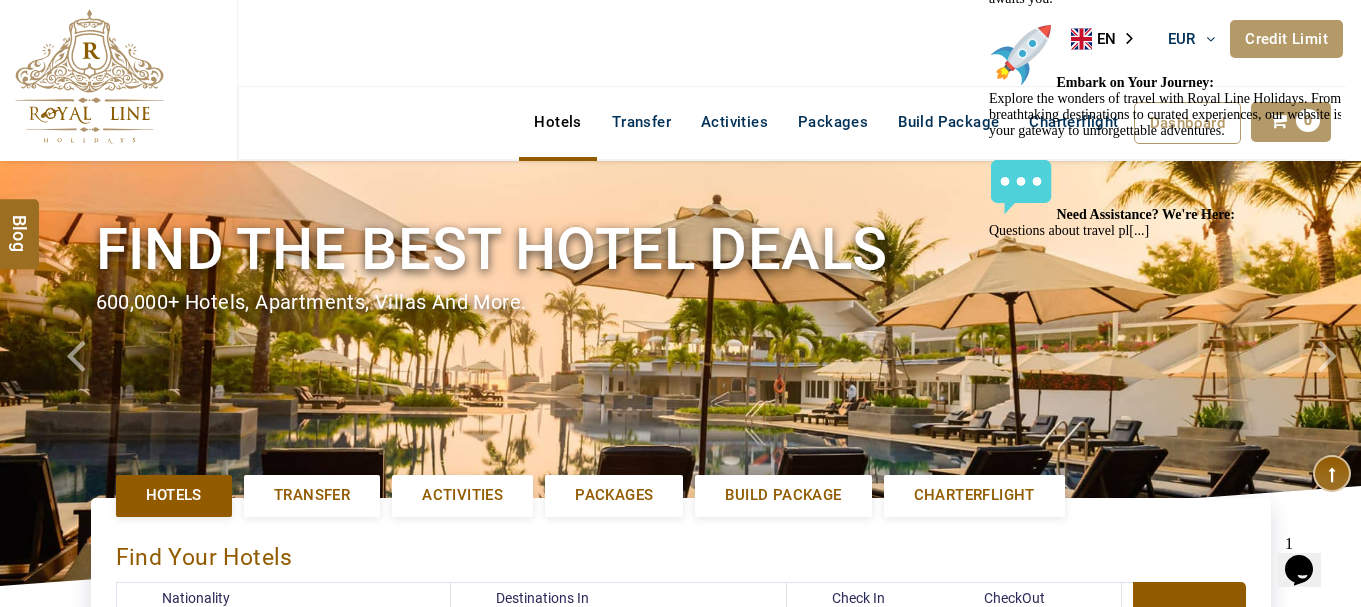 click at bounding box center (989, -141) 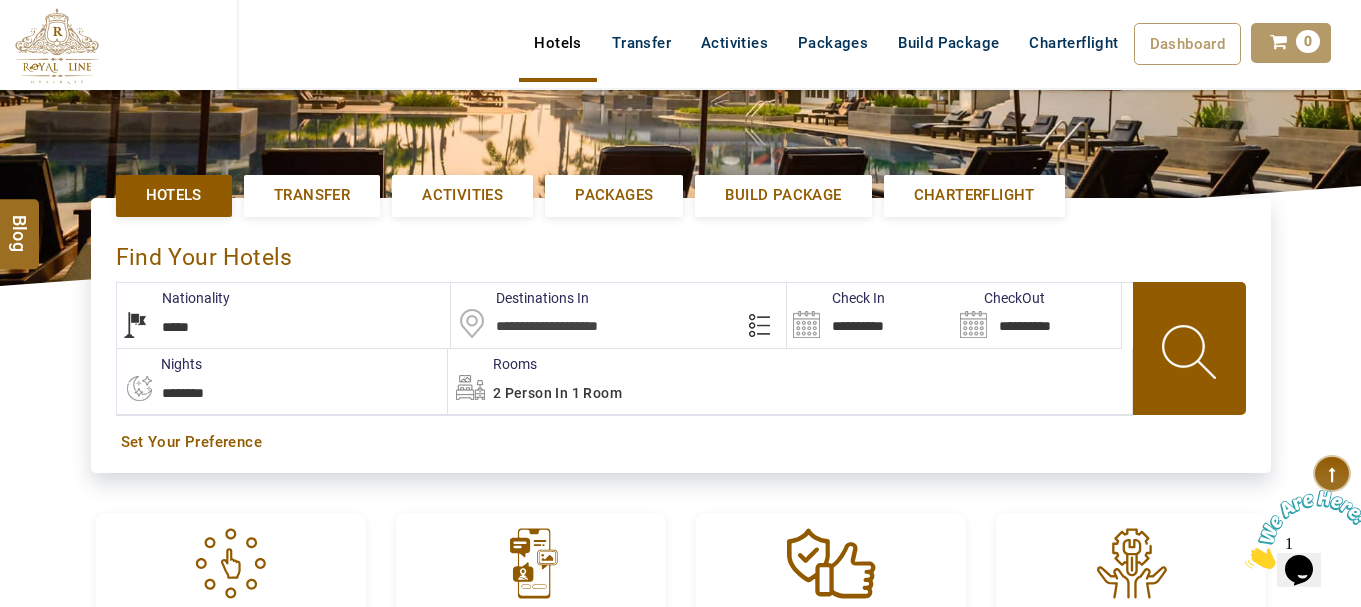 click at bounding box center (618, 315) 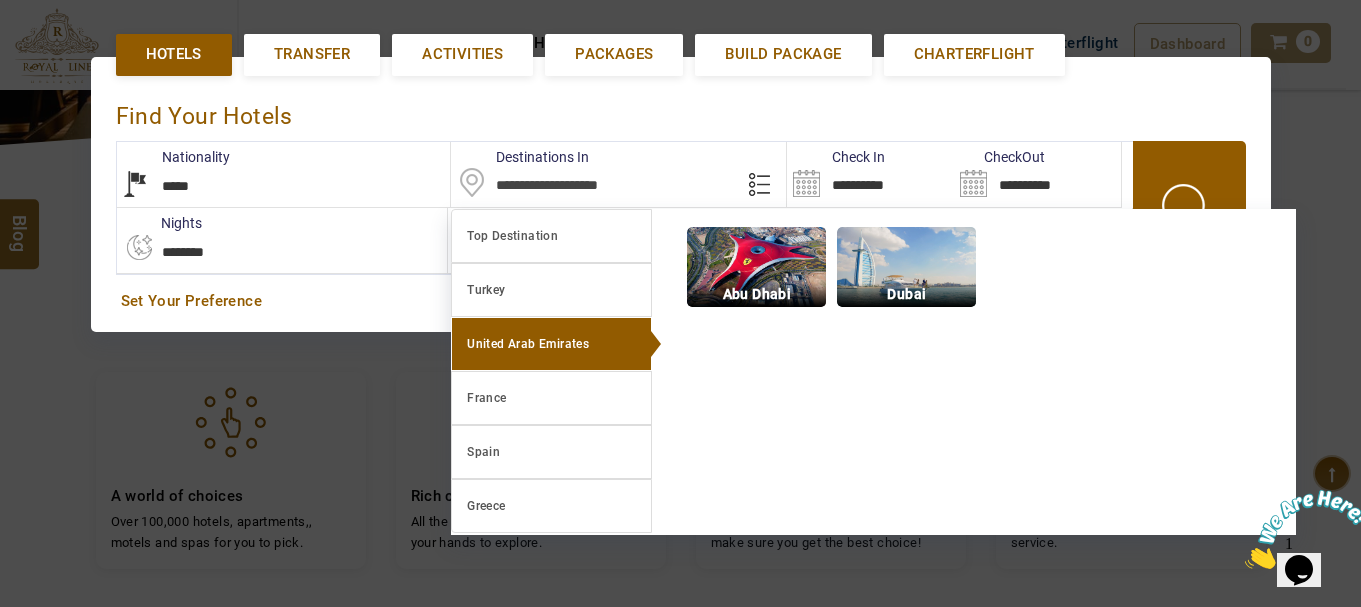 scroll, scrollTop: 461, scrollLeft: 0, axis: vertical 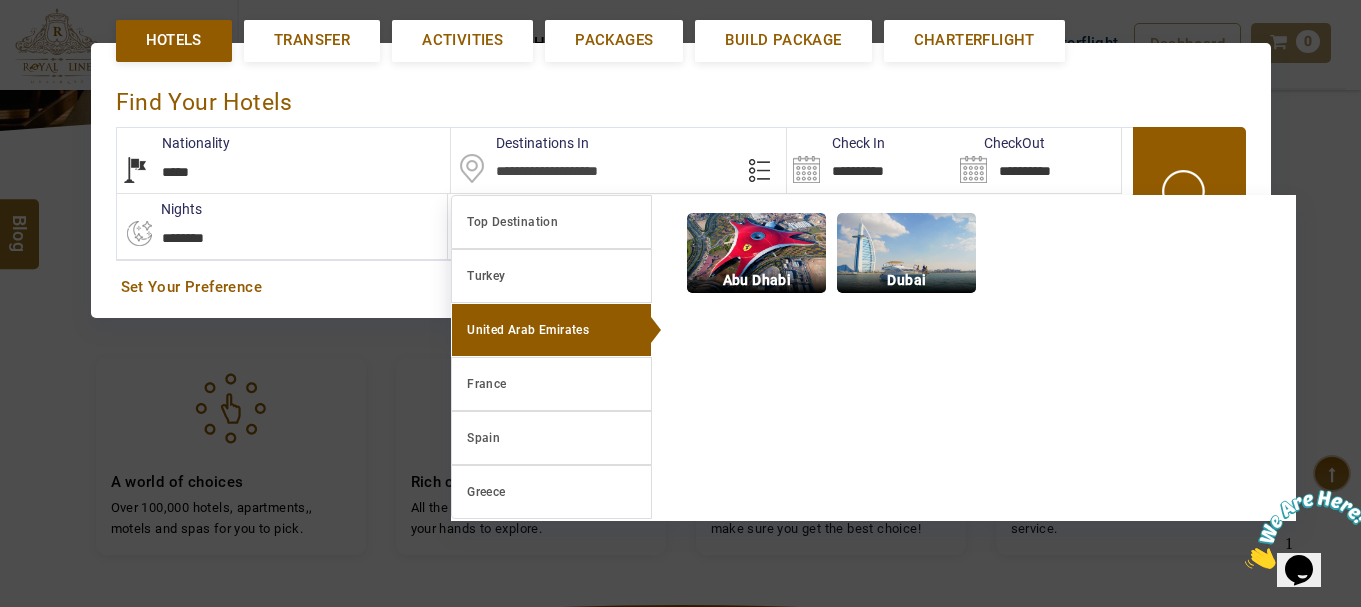 paste on "*********" 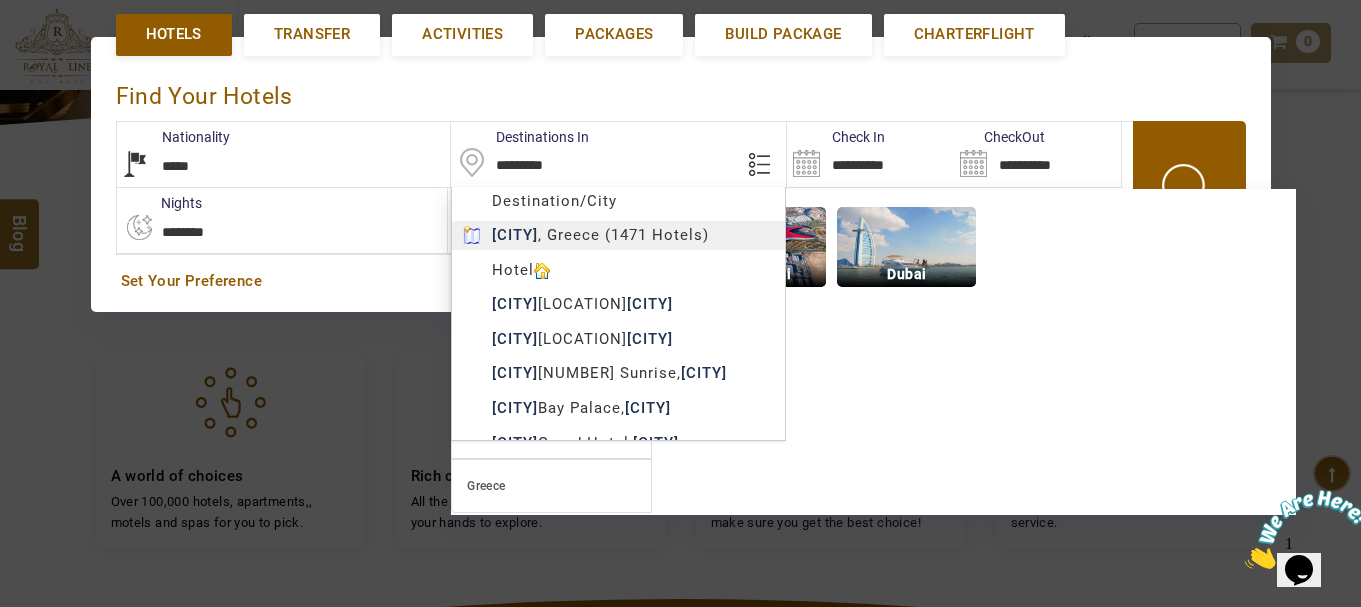 type on "*********" 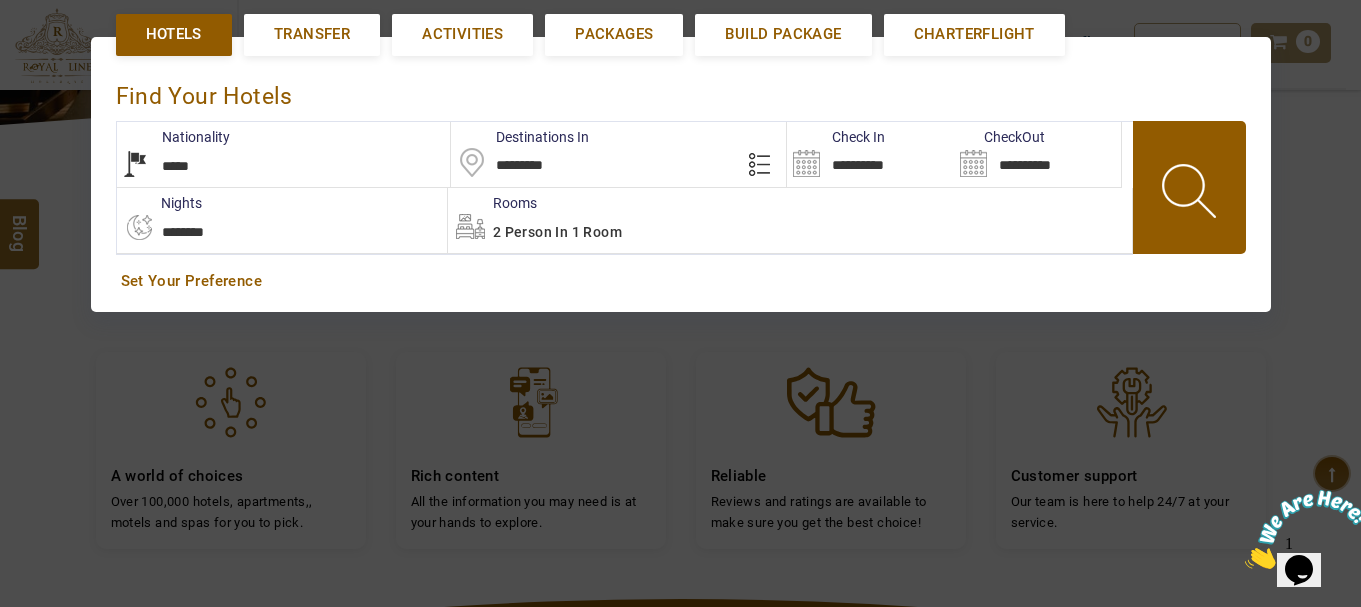 click on "NIRALIN EUR AED  AED EUR  € USD  $ INR  ₹ THB  ฿ IDR  Rp BHD  BHD TRY  ₺ Credit Limit EN HE AR ES PT ZH Helpline
+971 55 344 0168 Register Now +971 55 344 0168 info@royallineholidays.com About Us What we Offer Blog Why Us Contact Hotels  Transfer Activities Packages Build Package Charterflight Dashboard My Profile My Booking My Reports My Quotation Sign Out 0 Points Redeem Now To Redeem 0 Points Future Points  15   Points Deposit Deposit Limit USD 307.26 Used USD 0.00 Available USD 307.26 Credit Limit Credit Limit USD 12000.00 70% Complete Used USD 5852.41 Available USD 6147.59 Setting  Looks like you haven't added anything to your cart yet Countinue Shopping ***** ****** Please Wait.. Blog demo
Remember me Forgot
password? LOG IN Don't have an account?   Register Now My Booking View/ Print/Cancel Your Booking without Signing in Submit demo
In A Few Moment, You Will Be Celebrating Best Hotel options galore ! Check In   CheckOut Rooms Rooms Please Wait Hotels" at bounding box center [680, 331] 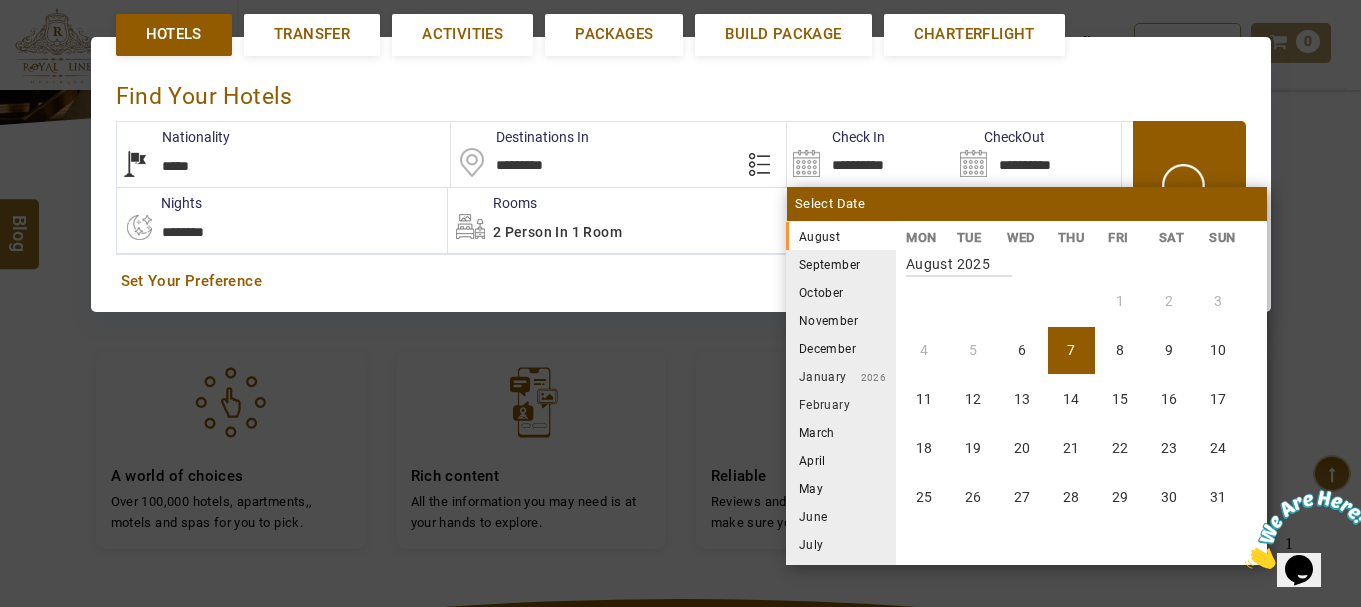 click on "September" at bounding box center [841, 264] 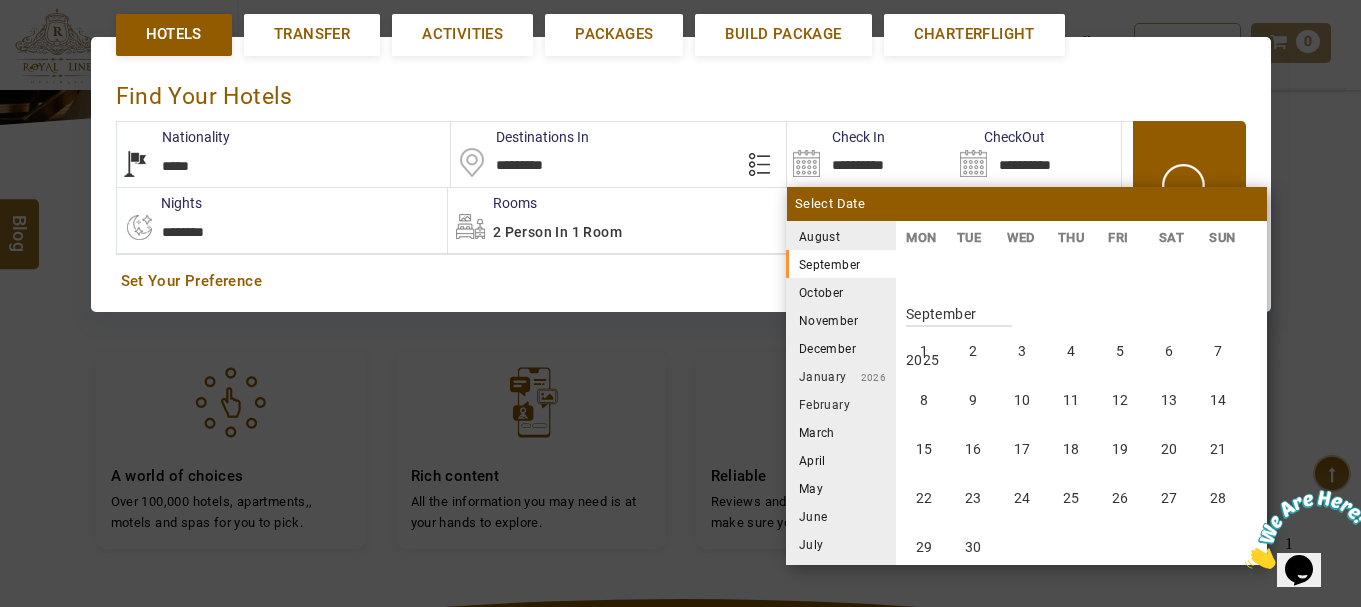 scroll, scrollTop: 370, scrollLeft: 0, axis: vertical 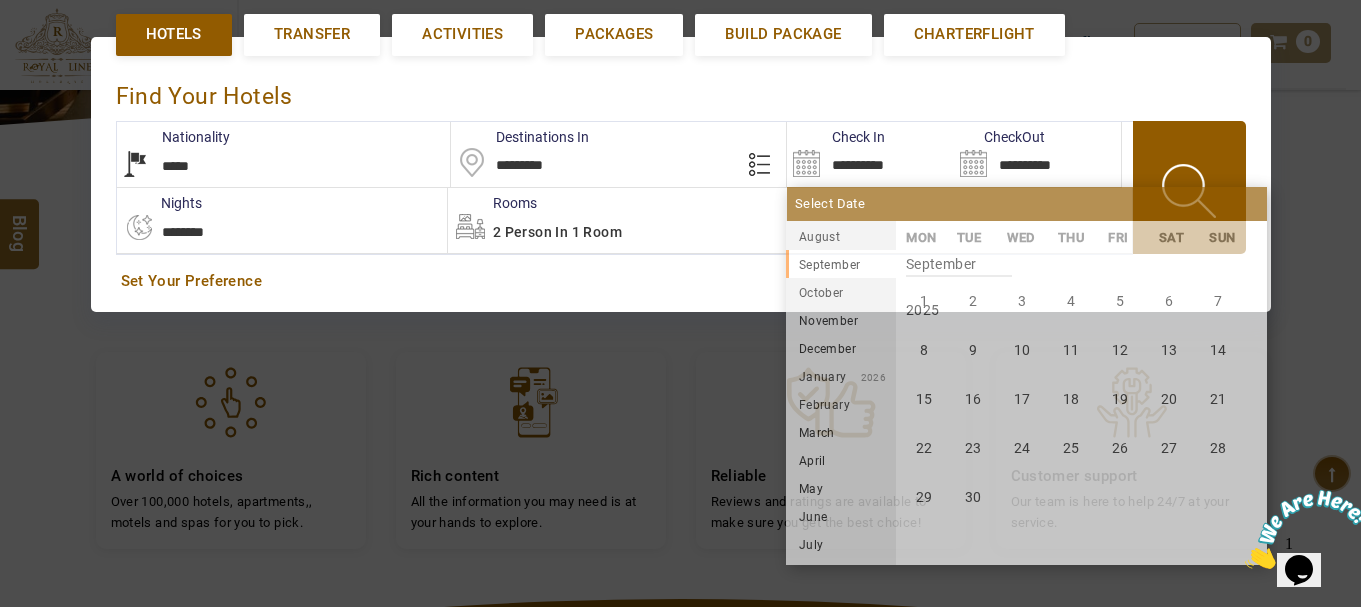 click on "9" at bounding box center [973, 350] 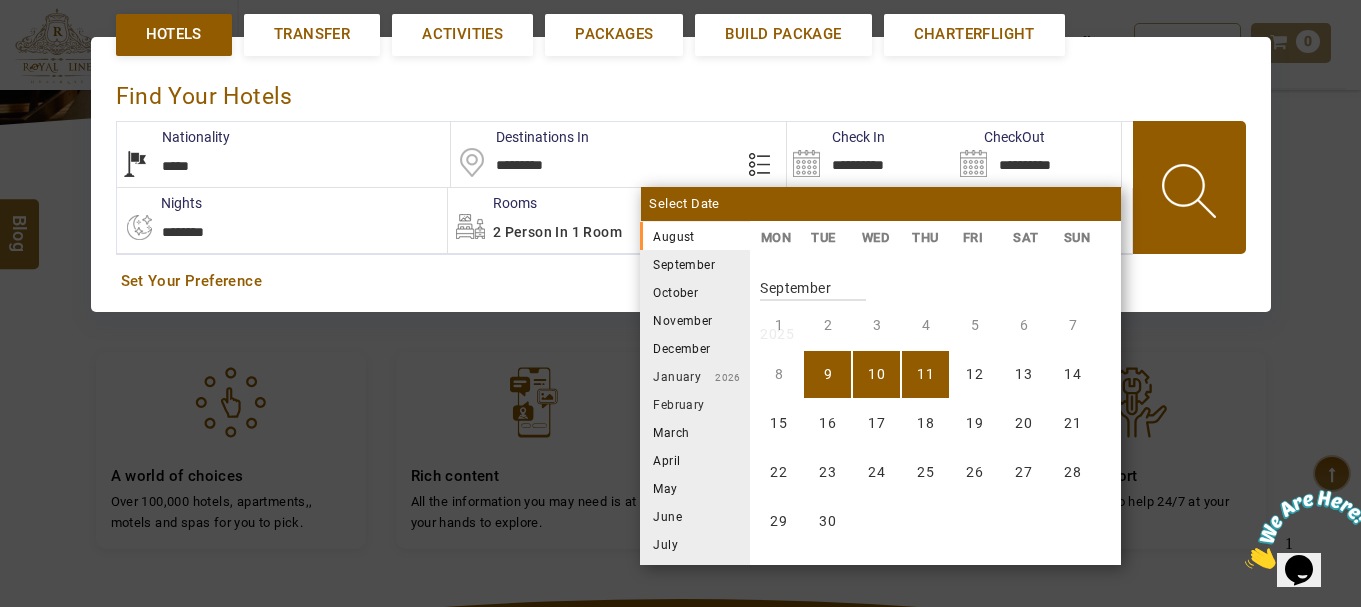 scroll, scrollTop: 370, scrollLeft: 0, axis: vertical 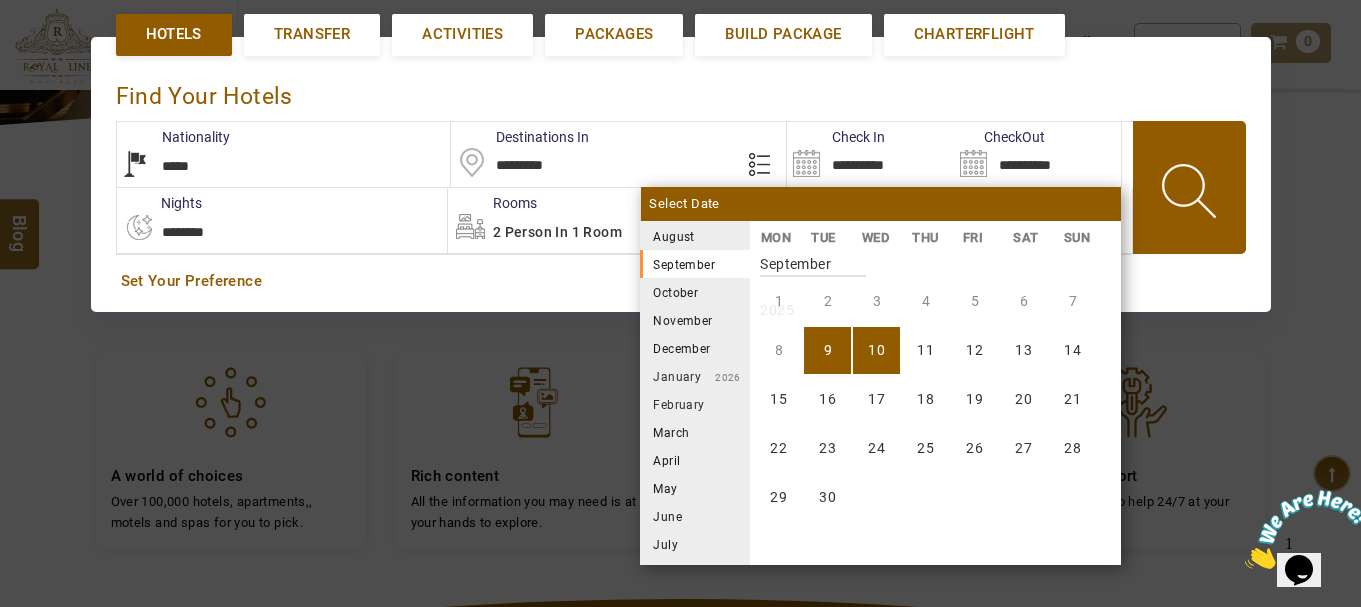 click on "10" at bounding box center [876, 350] 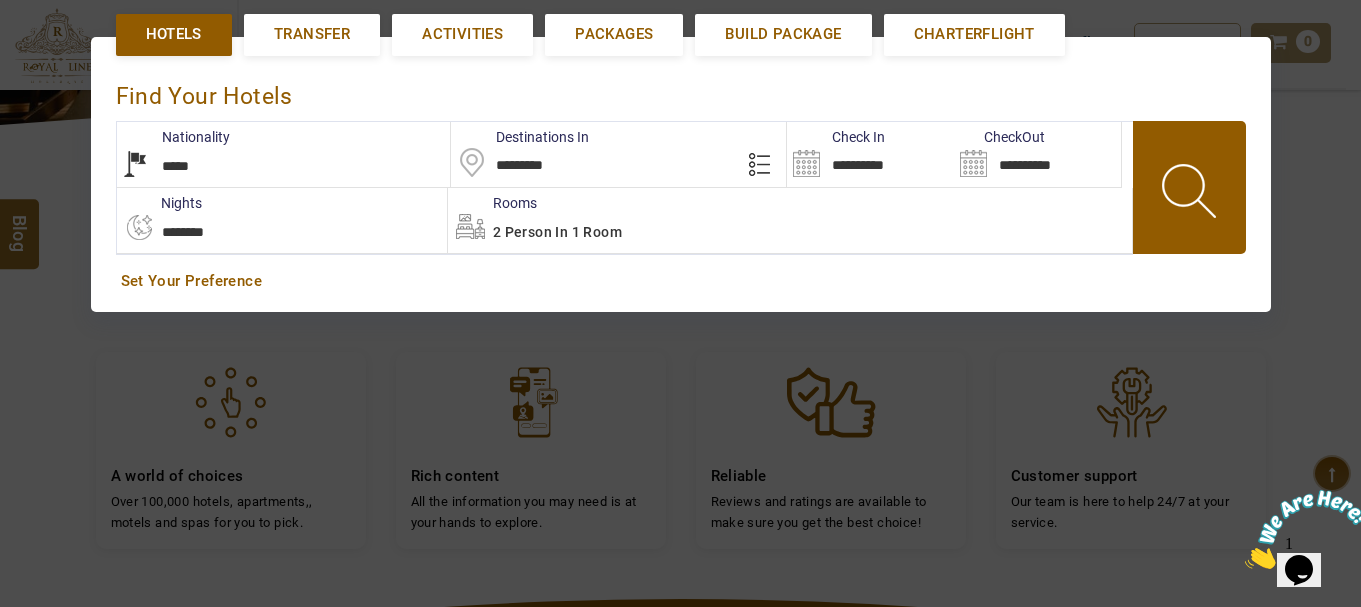 click at bounding box center (1191, 194) 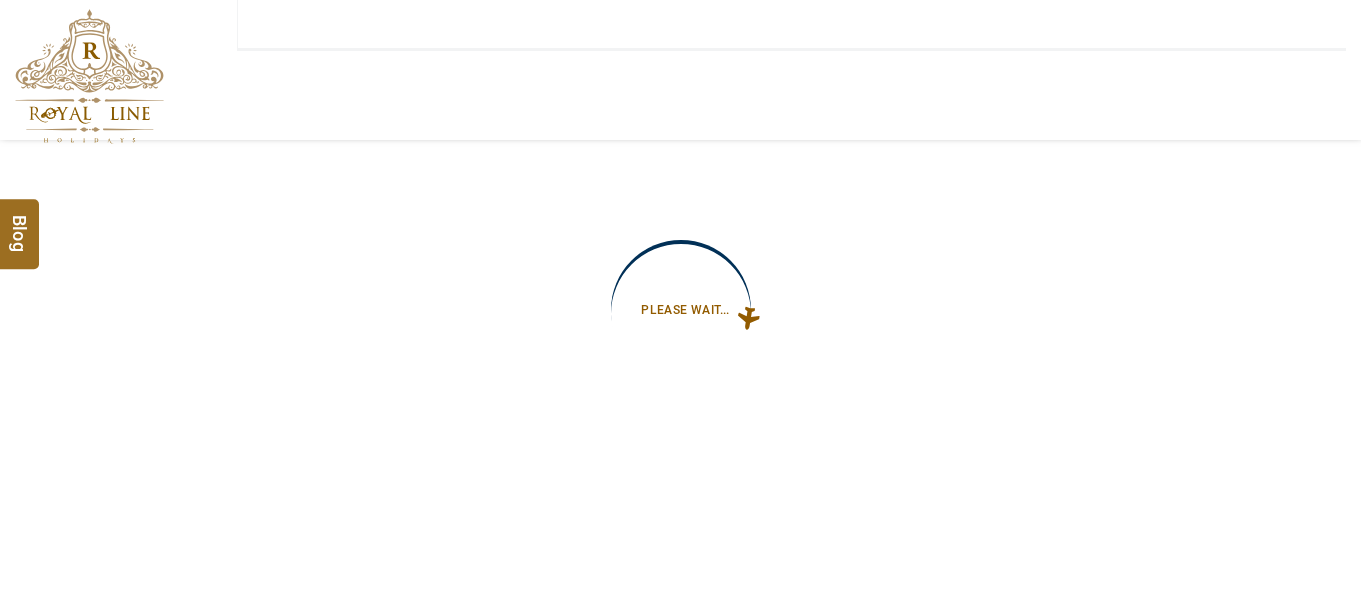 type on "**********" 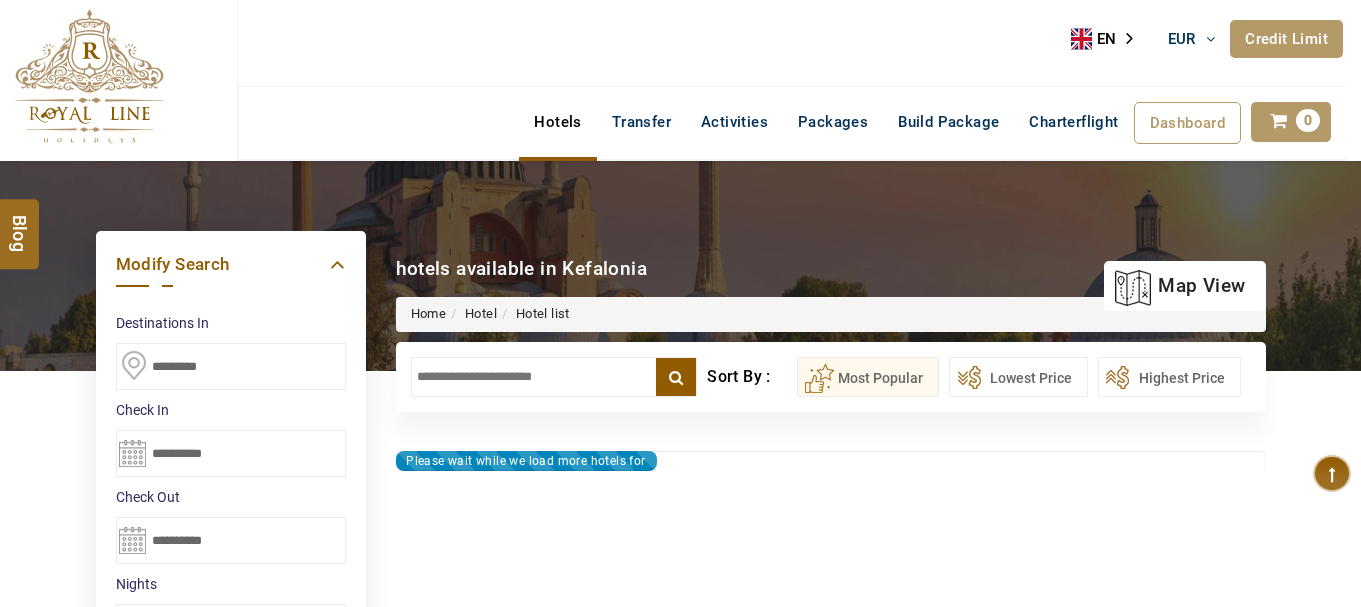 type on "**********" 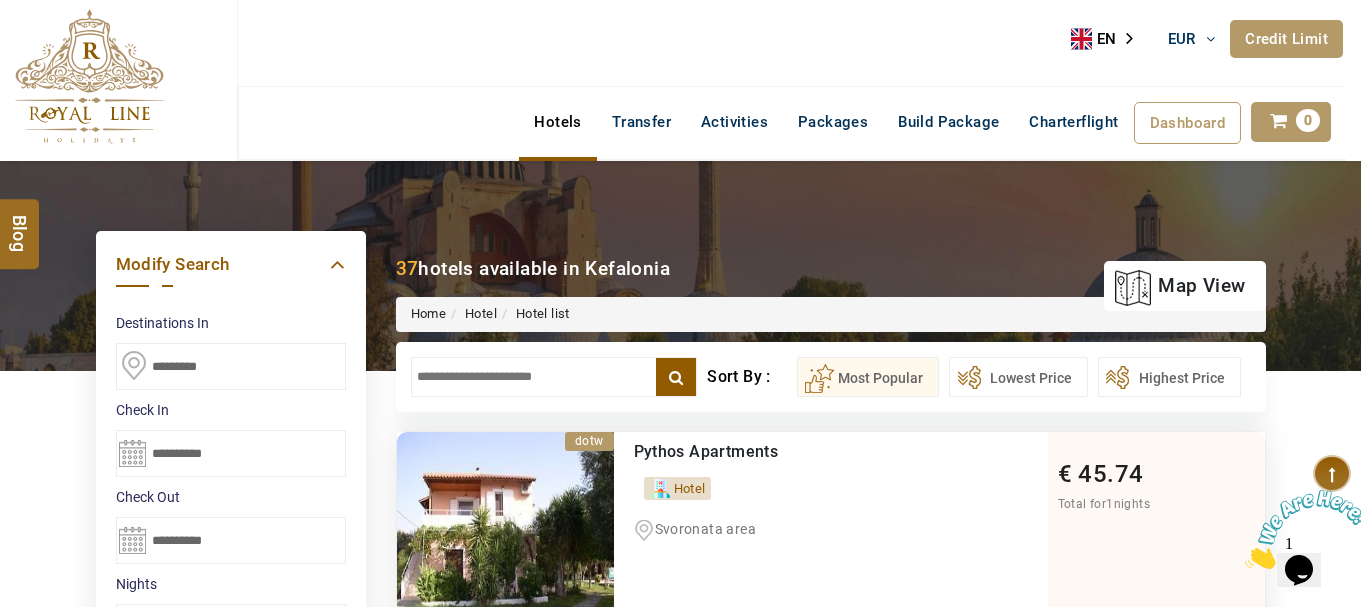scroll, scrollTop: 0, scrollLeft: 0, axis: both 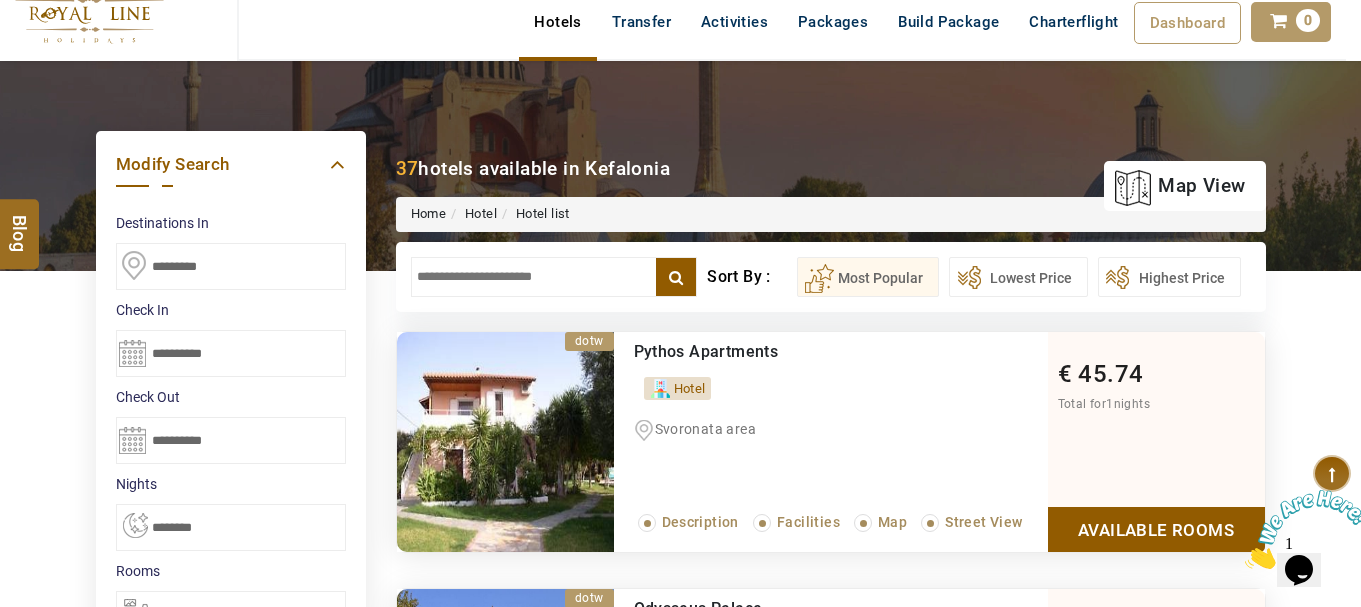 click on "**********" at bounding box center [231, 353] 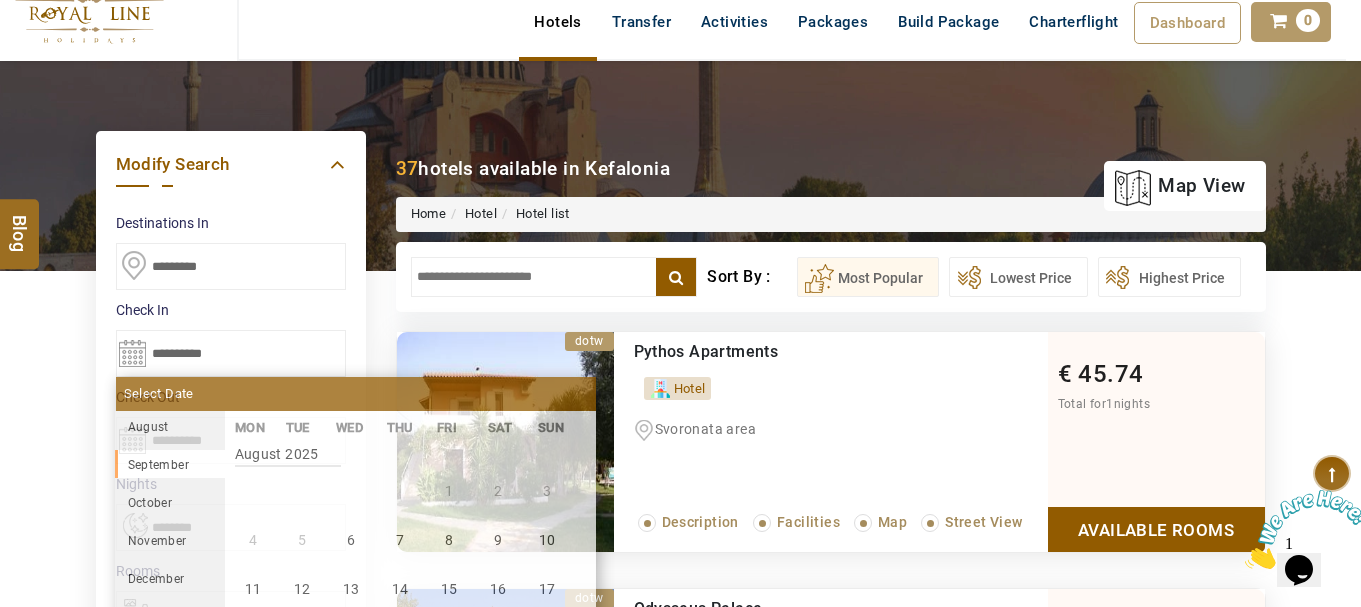 scroll, scrollTop: 370, scrollLeft: 0, axis: vertical 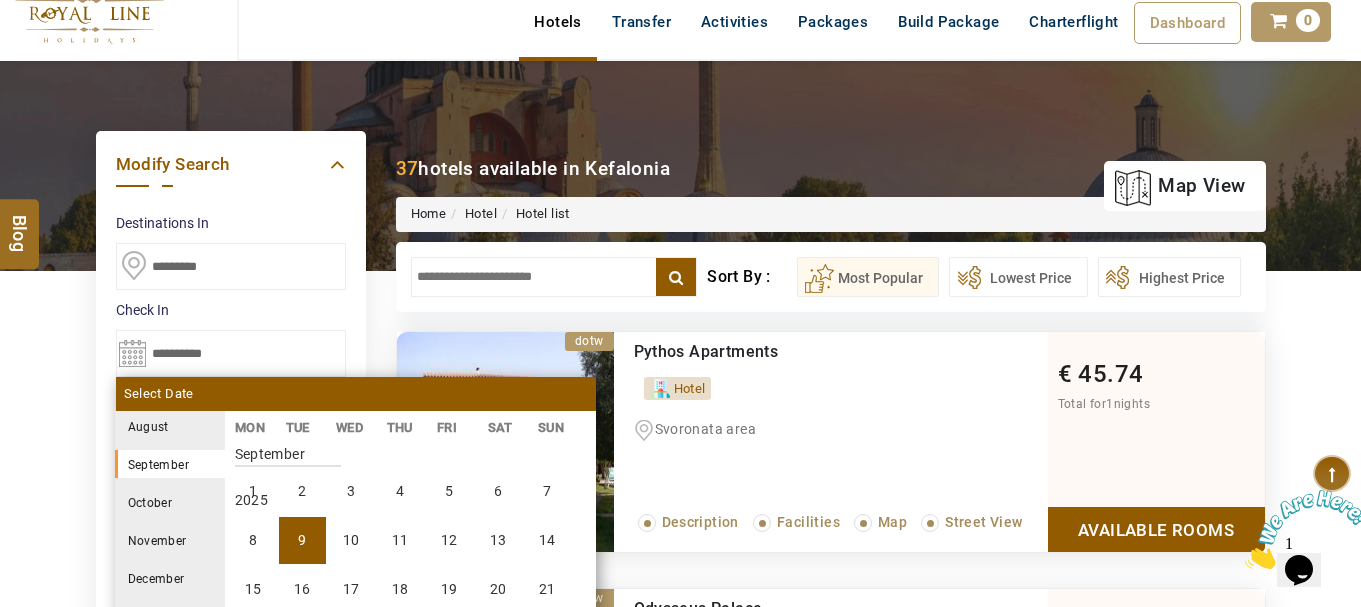 click on "October" at bounding box center [170, 502] 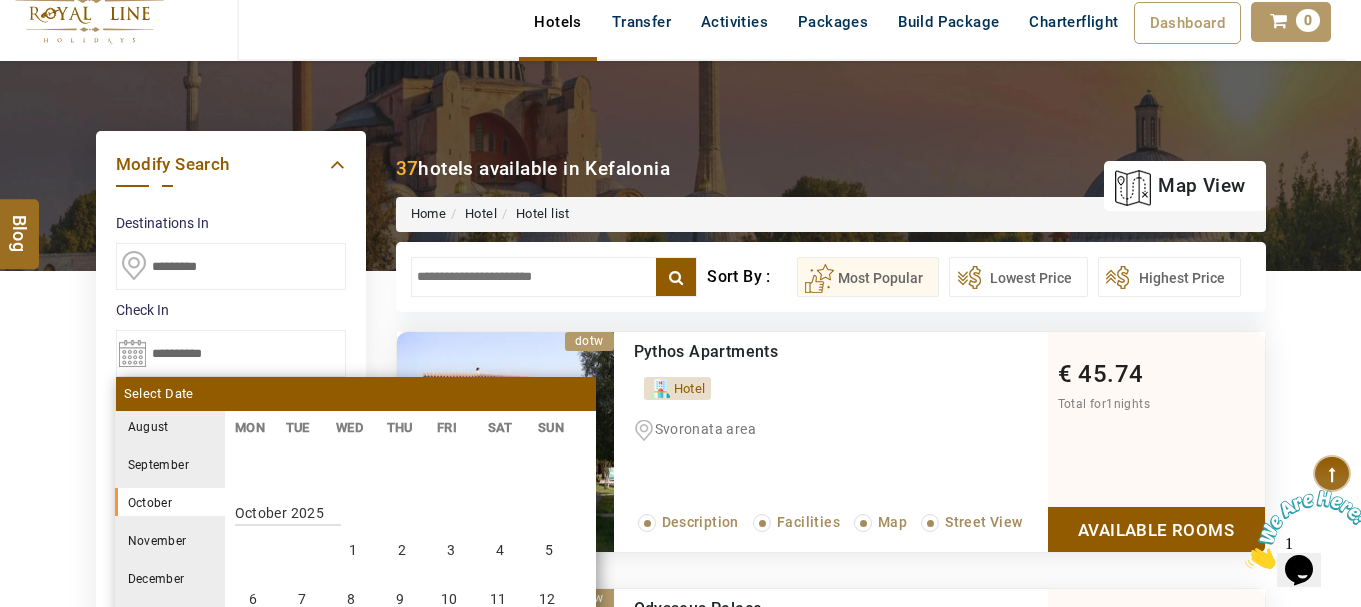 scroll, scrollTop: 740, scrollLeft: 0, axis: vertical 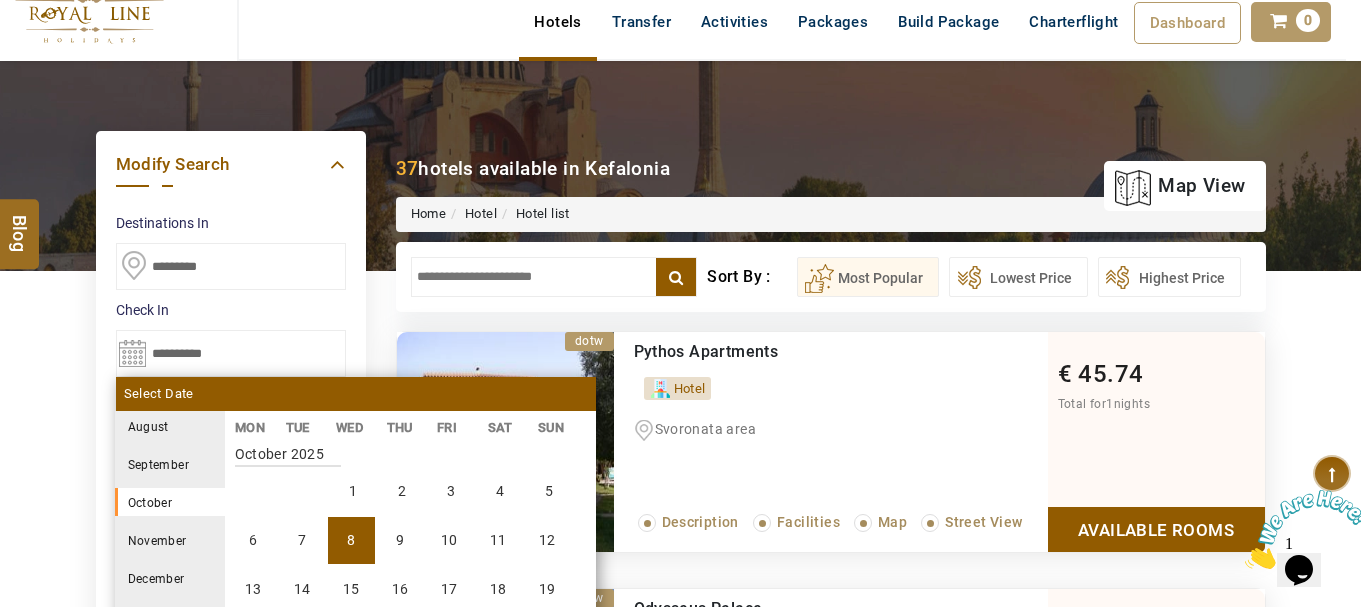 click on "8" at bounding box center (351, 540) 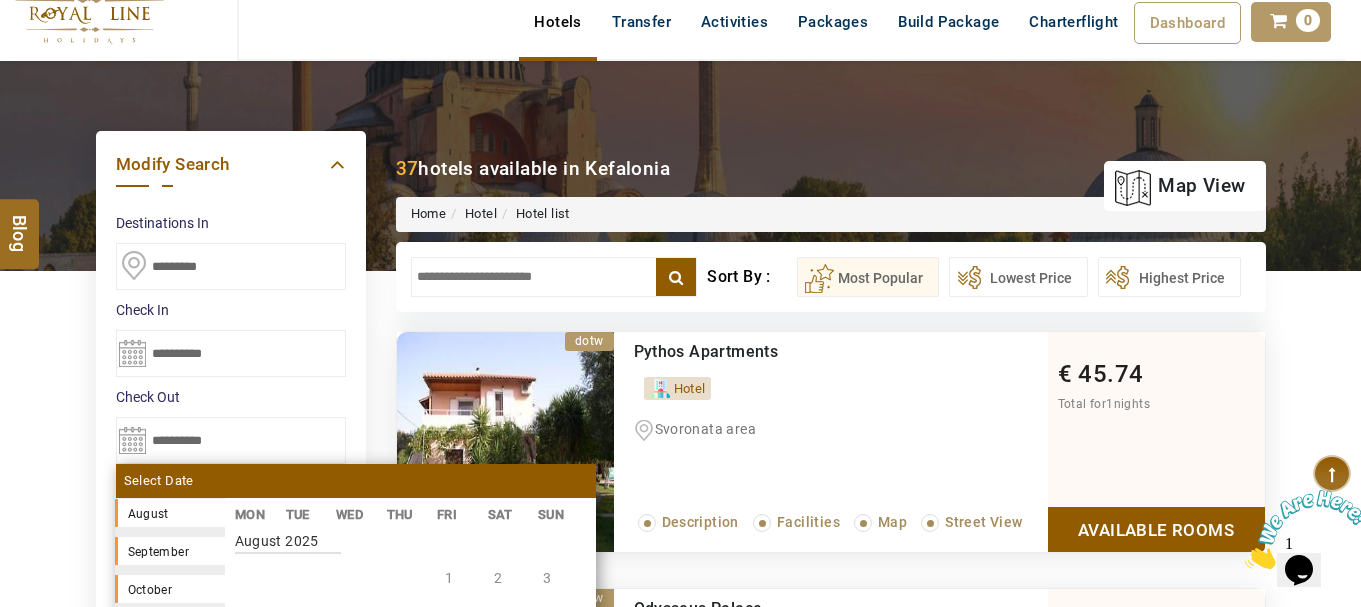 type on "**********" 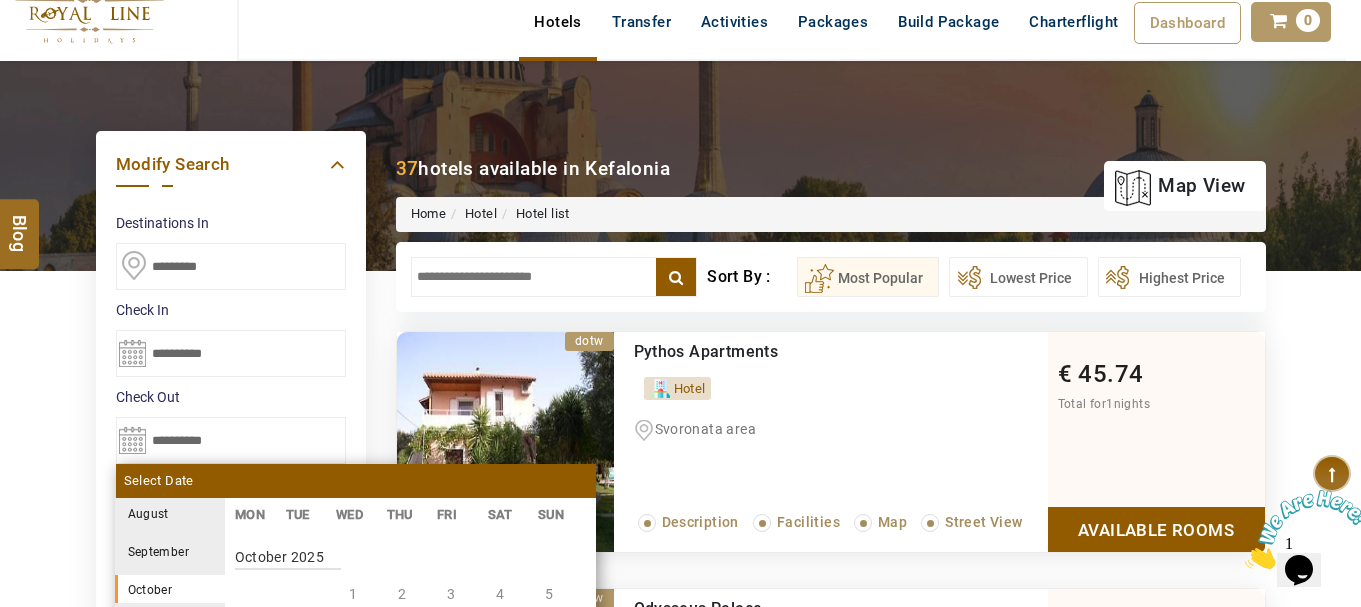 scroll, scrollTop: 740, scrollLeft: 0, axis: vertical 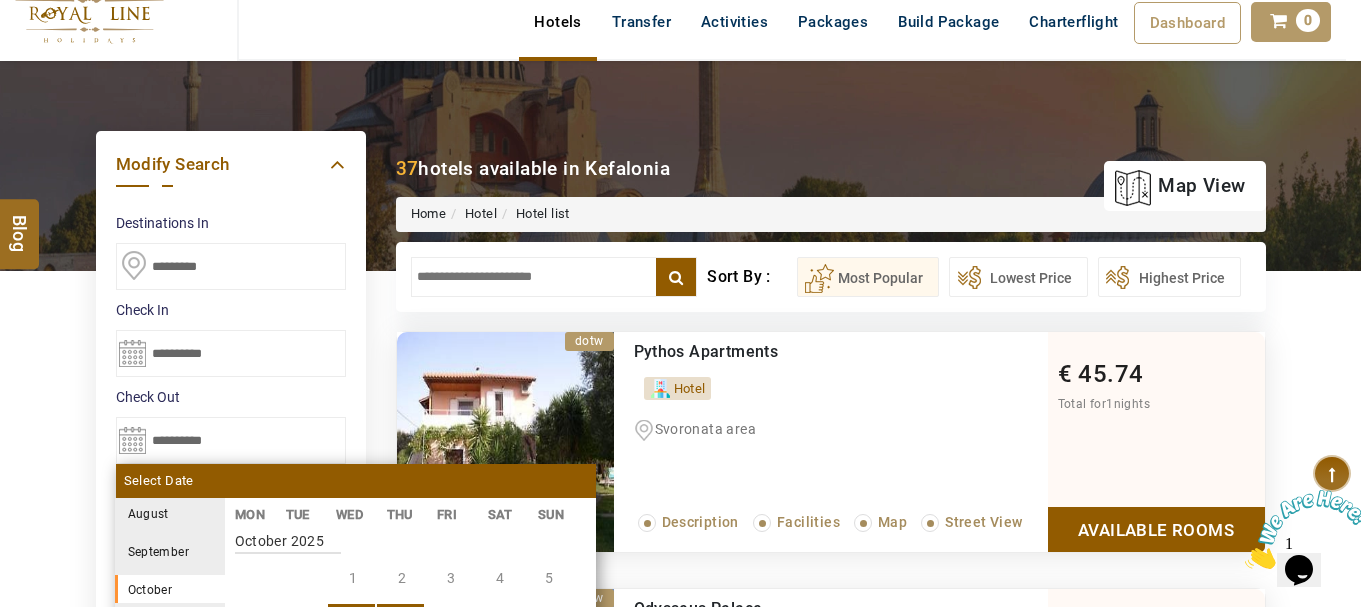 click on "September" at bounding box center [170, 551] 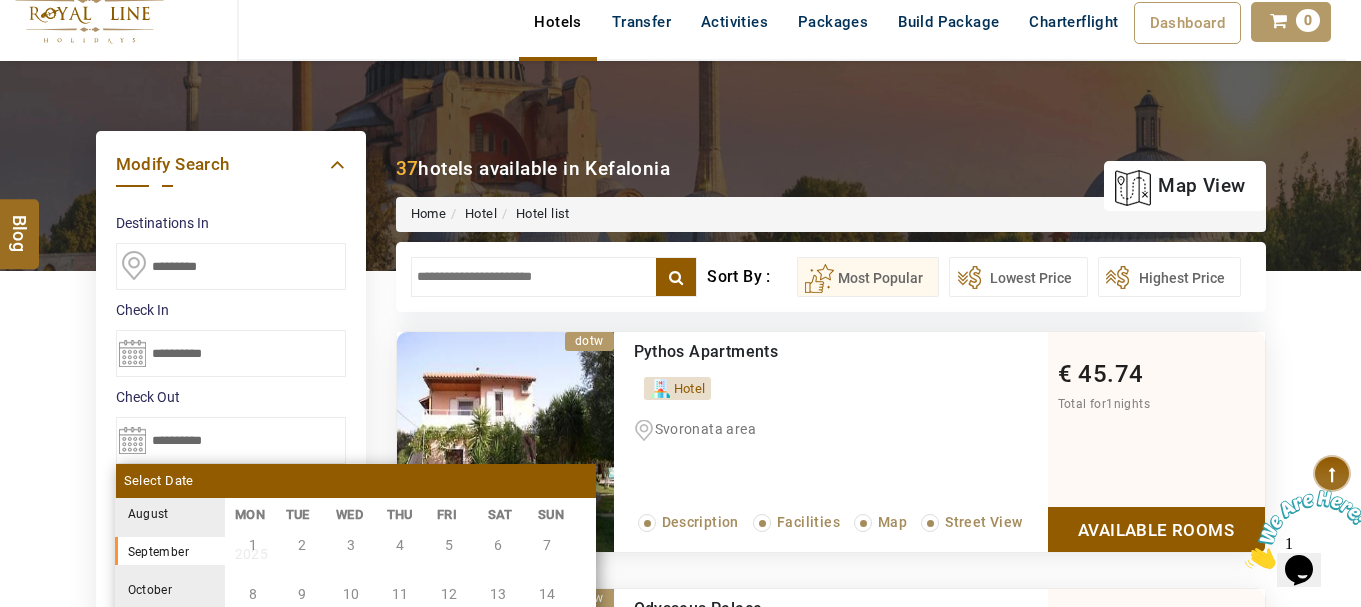 scroll, scrollTop: 370, scrollLeft: 0, axis: vertical 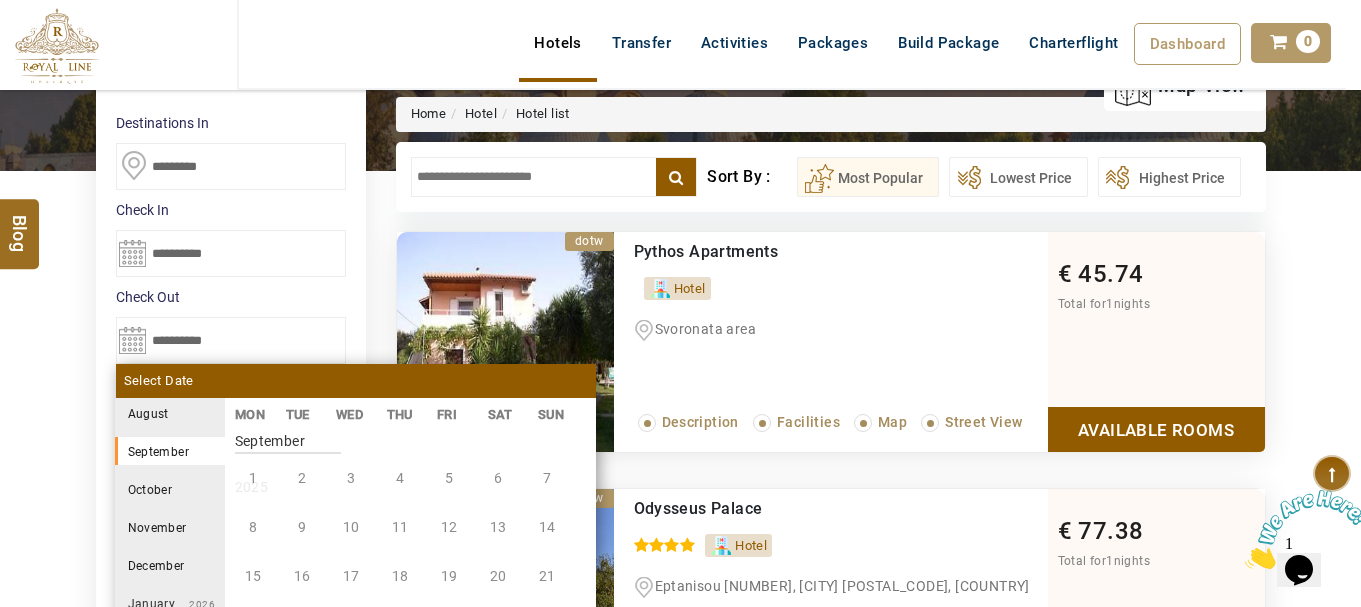 click on "1 2 3 4 5 6 7 8 9 10 11 12 13 14 15 16 17 18 19 20 21 22 23 24 25 26 27 28 29 30" at bounding box center (410, 611) 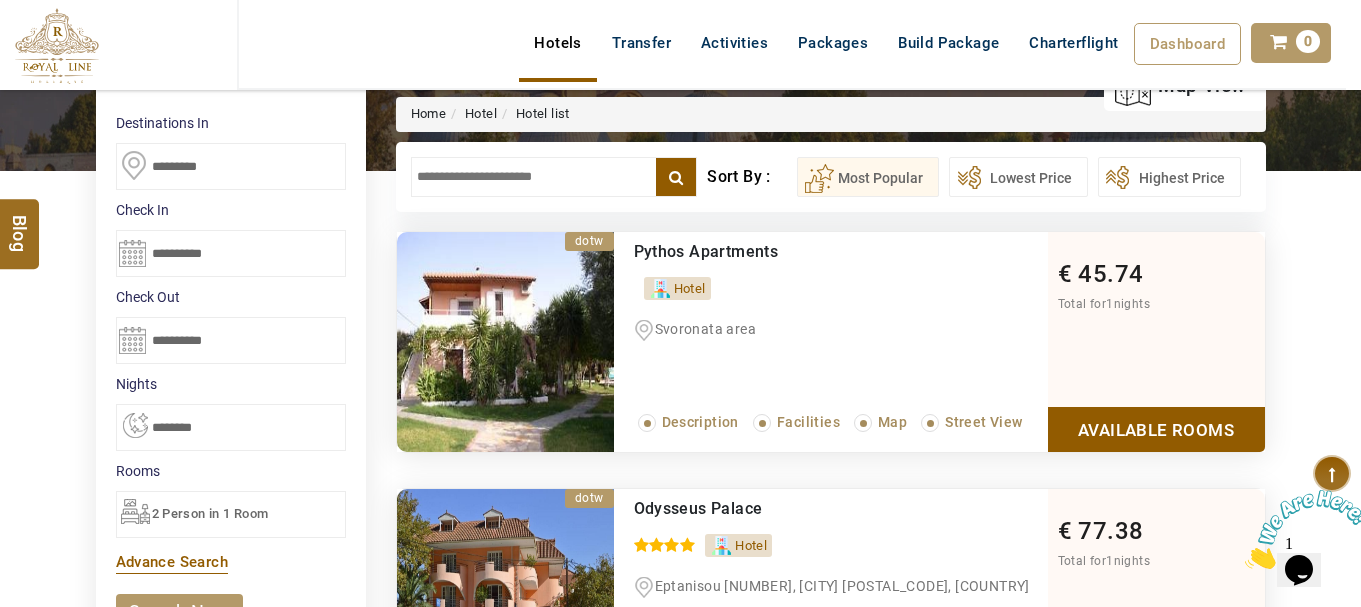 click on "**********" at bounding box center [231, 253] 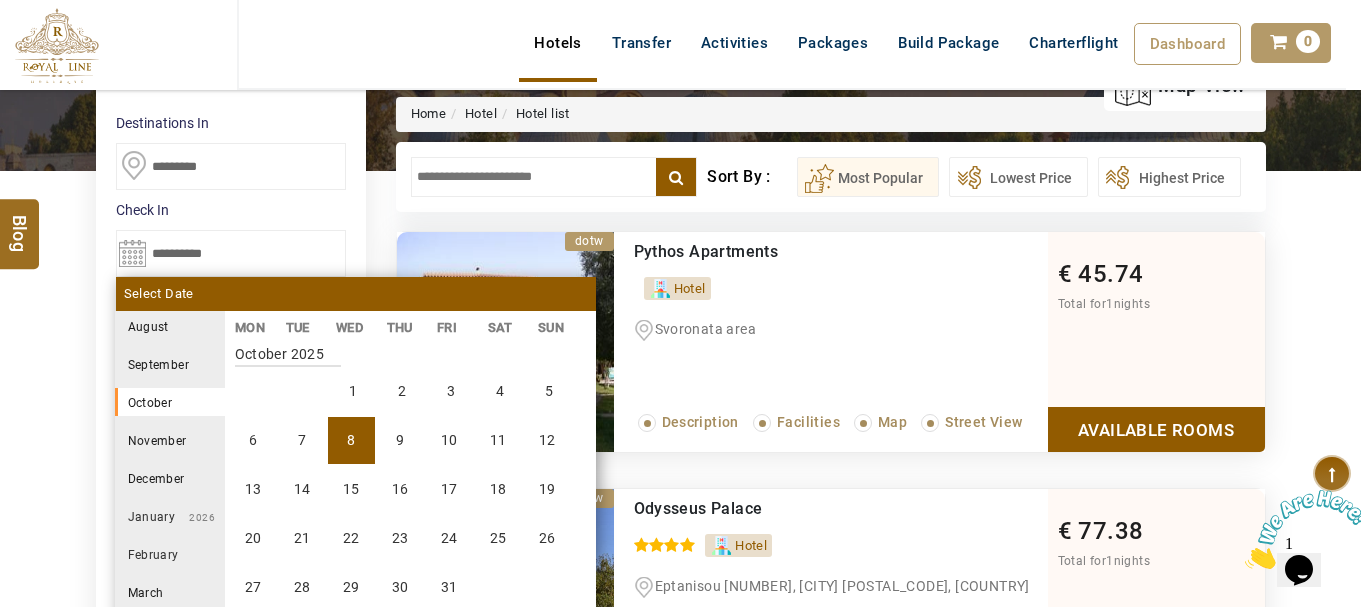 click on "September" at bounding box center (170, 364) 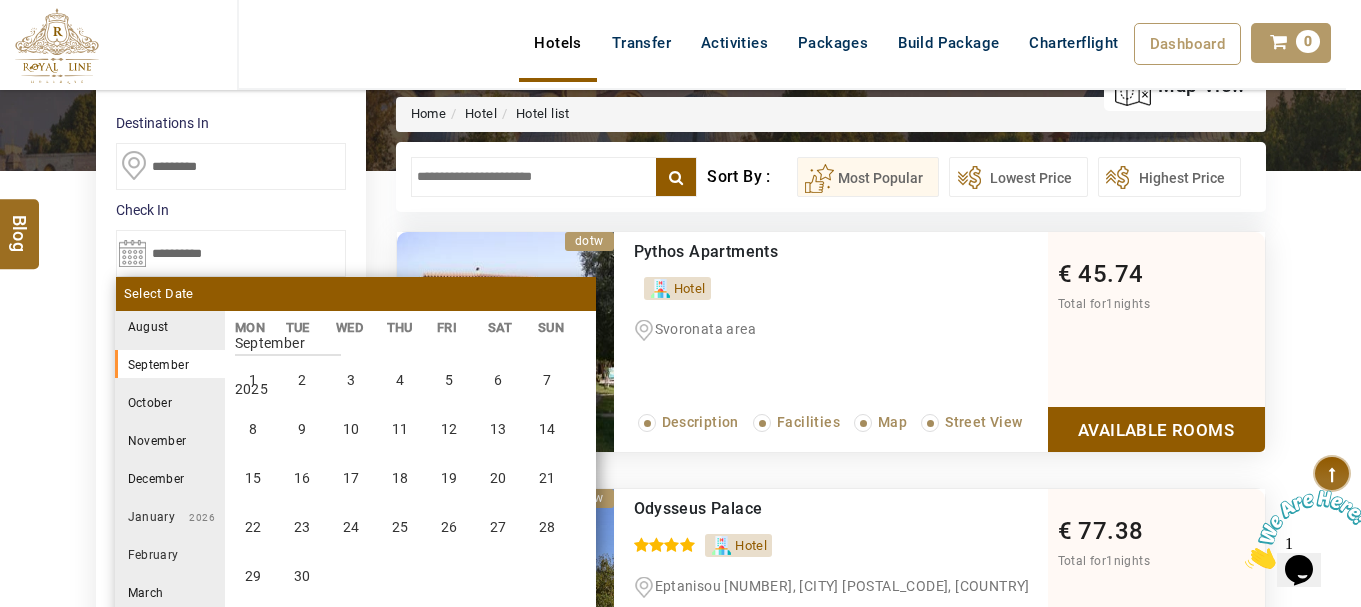 scroll, scrollTop: 370, scrollLeft: 0, axis: vertical 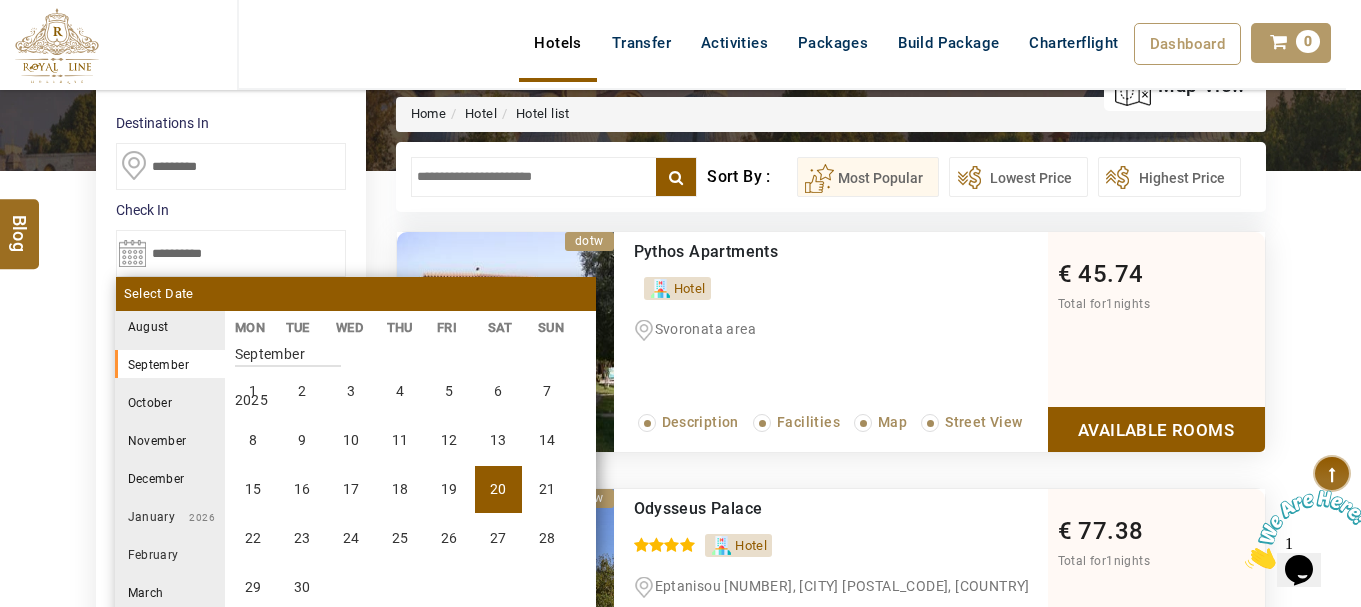 click on "20" at bounding box center (498, 489) 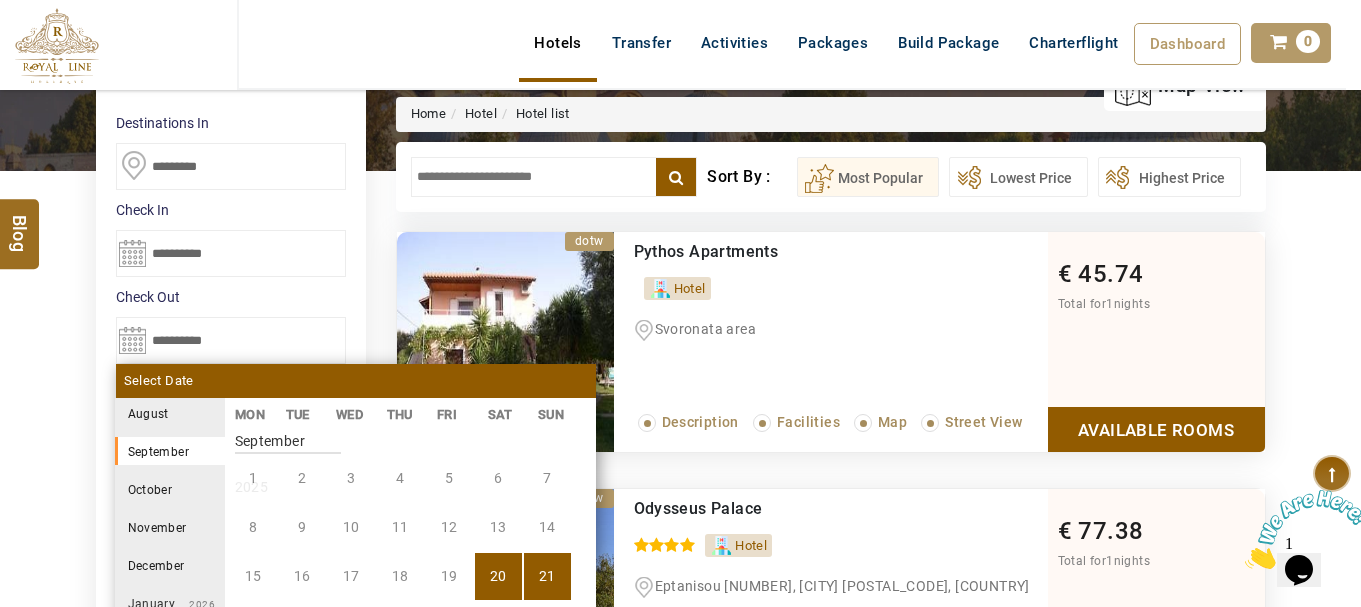 click on "21" at bounding box center [547, 576] 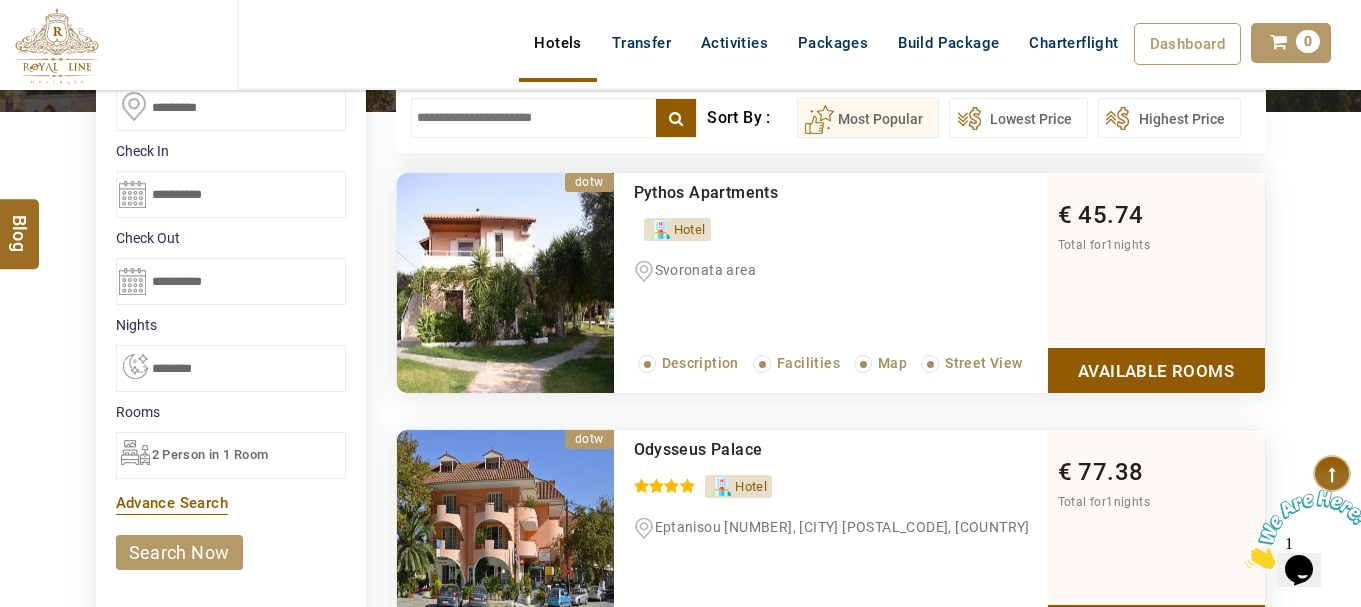 scroll, scrollTop: 300, scrollLeft: 0, axis: vertical 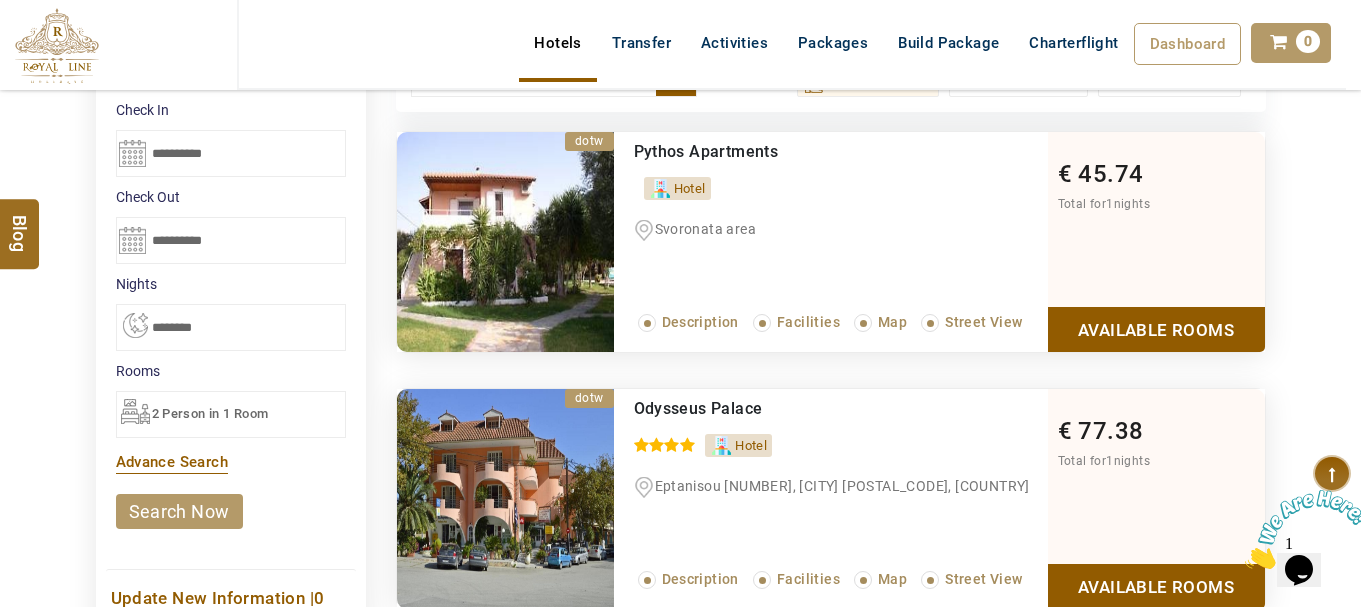 click on "search now" at bounding box center (179, 511) 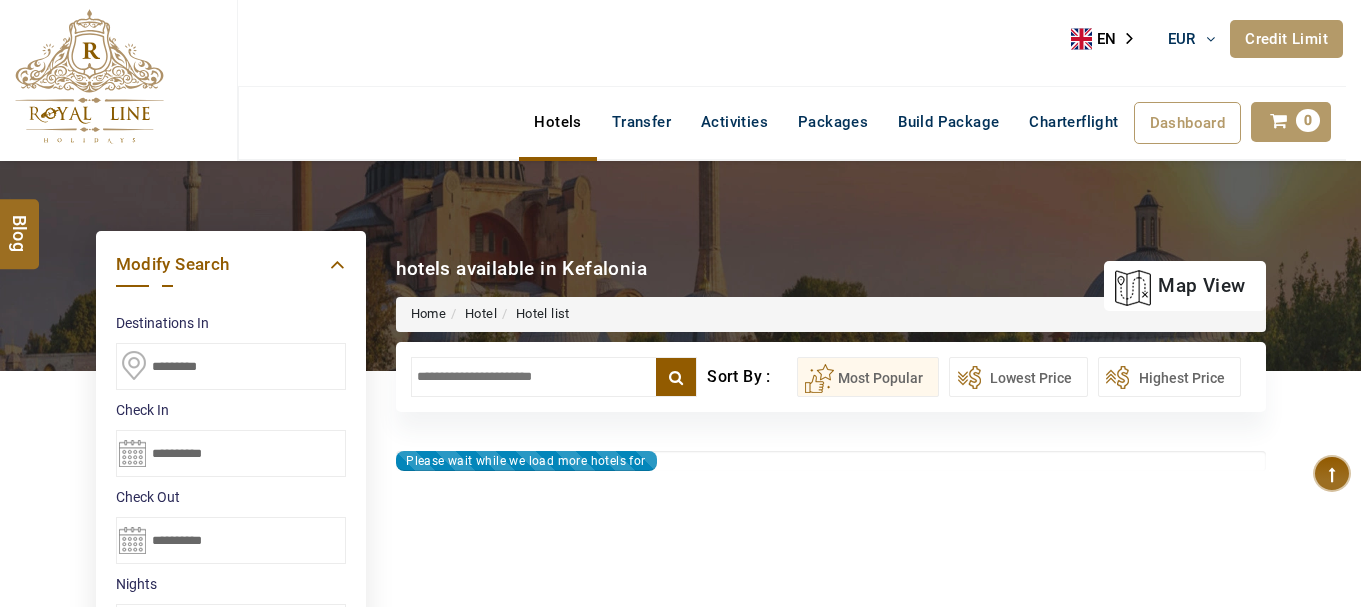 scroll, scrollTop: 0, scrollLeft: 0, axis: both 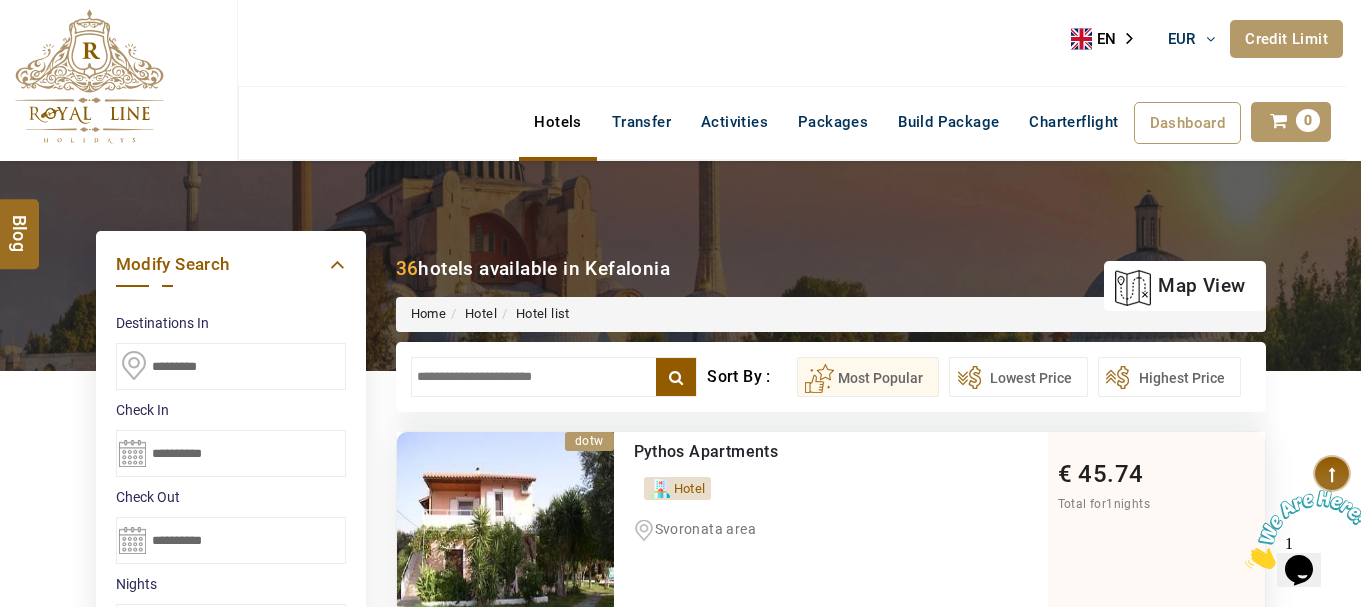 drag, startPoint x: 273, startPoint y: 371, endPoint x: 76, endPoint y: 368, distance: 197.02284 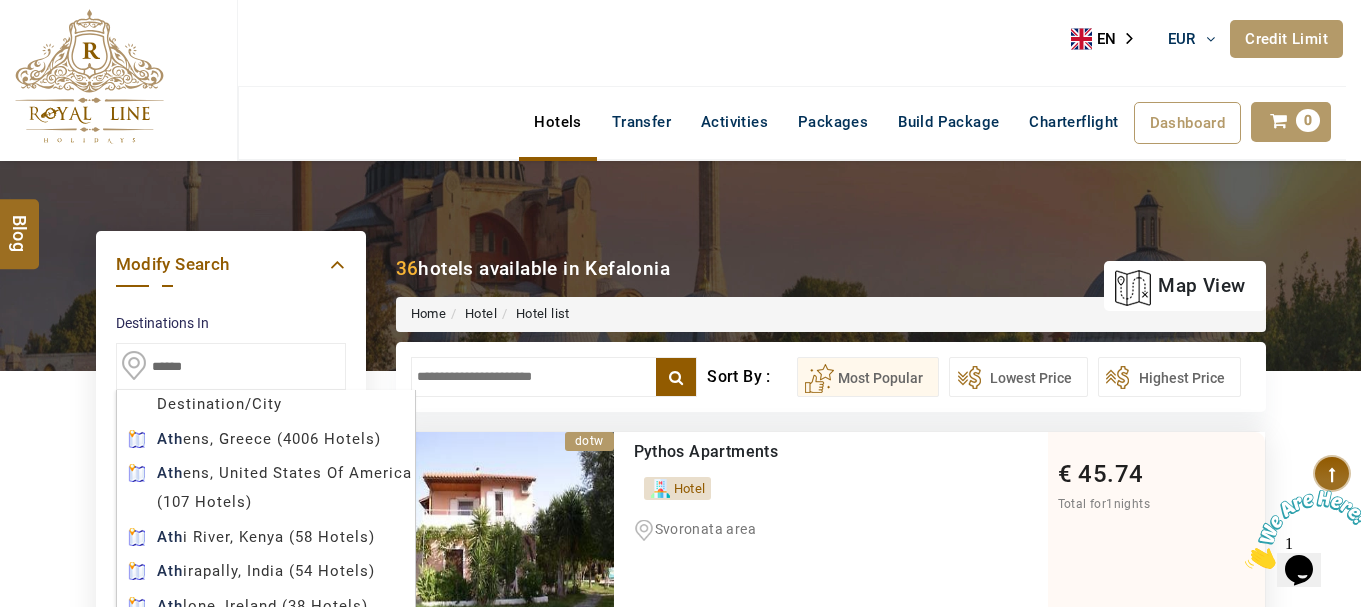 click on "NIRALIN EUR AED  AED EUR  € USD  $ INR  ₹ THB  ฿ IDR  Rp BHD  BHD TRY  ₺ Credit Limit EN HE AR ES PT ZH Helpline
+971 55 344 0168 Register Now +971 55 344 0168 info@royallineholidays.com About Us What we Offer Blog Why Us Contact Hotels  Transfer Activities Packages Build Package Charterflight Dashboard My Profile My Booking My Reports My Quotation Sign Out 0 Points Redeem Now To Redeem 0  Points Future Points  15   Points Deposit Deposit Limit USD 307.26 Used USD 0.00 Available USD 307.26 Credit Limit Credit Limit USD 12000.00 70% Complete Used USD 5852.41 Available USD 6147.59 Setting  Looks like you haven't added anything to your cart yet Countinue Shopping ***** ****** Please Wait.. Blog demo
Remember me Forgot
password? LOG IN Don't have an account?   Register Now My Booking View/ Print/Cancel Your Booking without Signing in Submit Applying Filters...... Hotels For You Will Be Loading Soon demo
Check In   CheckOut Rooms Rooms Please Wait Please Wait ..." at bounding box center [680, 1137] 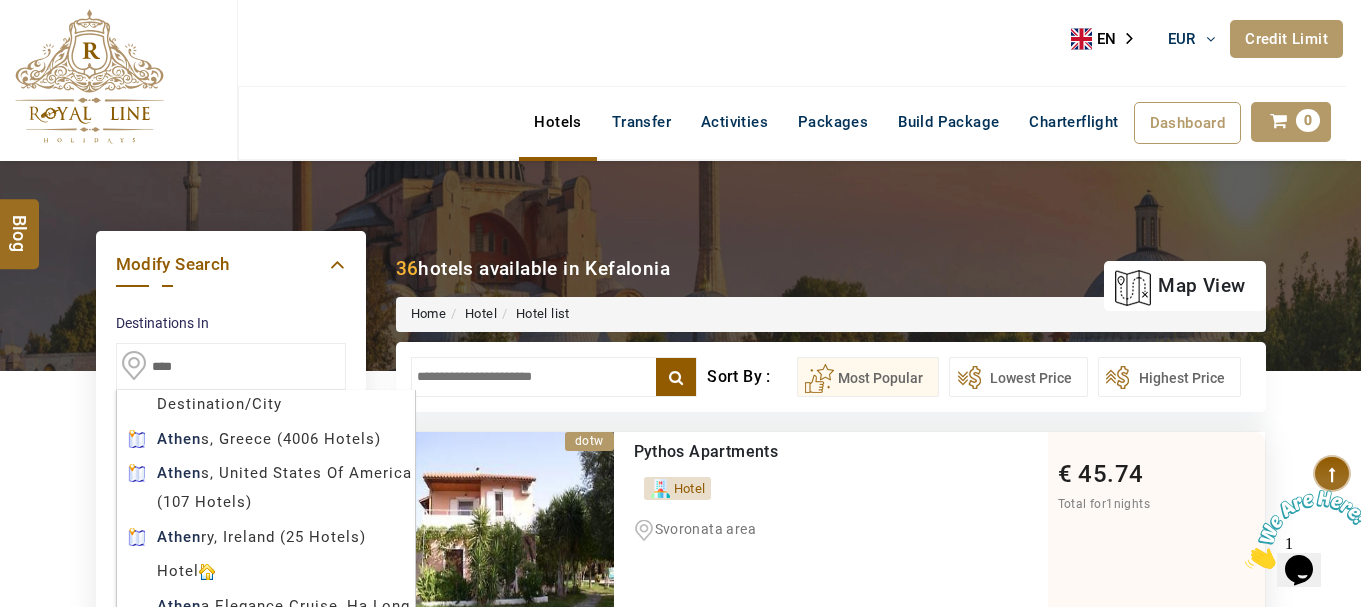 type on "******" 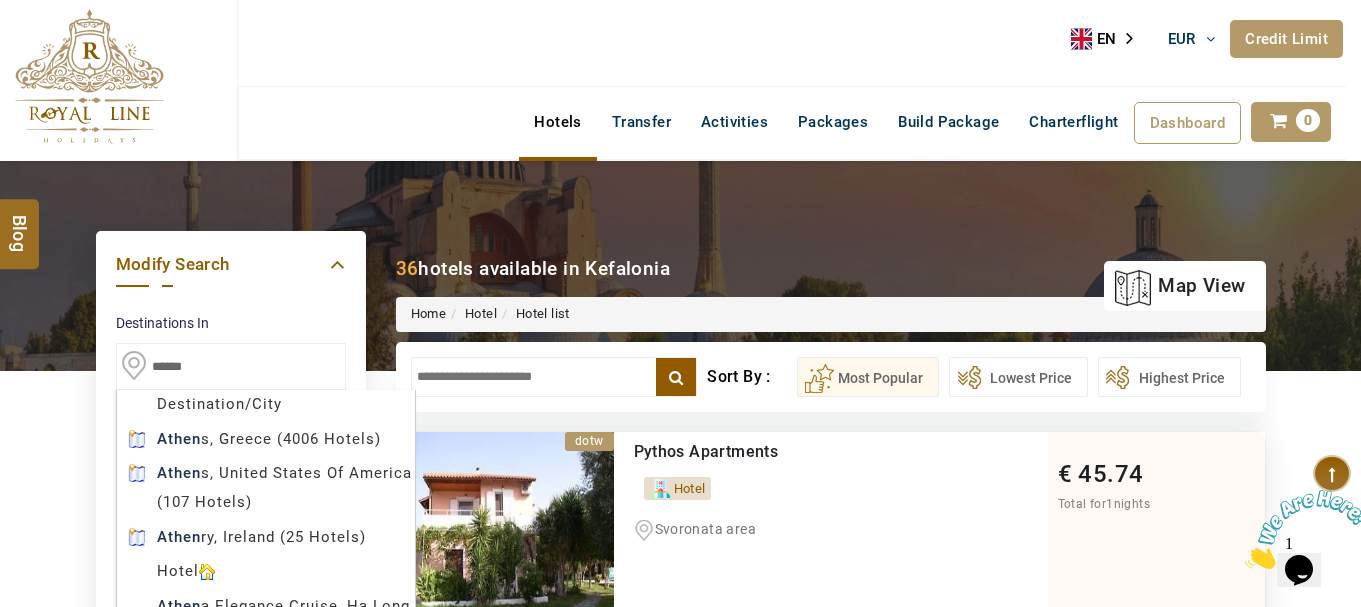 click on "NIRALIN EUR AED  AED EUR  € USD  $ INR  ₹ THB  ฿ IDR  Rp BHD  BHD TRY  ₺ Credit Limit EN HE AR ES PT ZH Helpline
+971 55 344 0168 Register Now +971 55 344 0168 info@royallineholidays.com About Us What we Offer Blog Why Us Contact Hotels  Transfer Activities Packages Build Package Charterflight Dashboard My Profile My Booking My Reports My Quotation Sign Out 0 Points Redeem Now To Redeem 0  Points Future Points  15   Points Deposit Deposit Limit USD 307.26 Used USD 0.00 Available USD 307.26 Credit Limit Credit Limit USD 12000.00 70% Complete Used USD 5852.41 Available USD 6147.59 Setting  Looks like you haven't added anything to your cart yet Countinue Shopping ***** ****** Please Wait.. Blog demo
Remember me Forgot
password? LOG IN Don't have an account?   Register Now My Booking View/ Print/Cancel Your Booking without Signing in Submit Applying Filters...... Hotels For You Will Be Loading Soon demo
Check In   CheckOut Rooms Rooms Please Wait Please Wait ..." at bounding box center (680, 1137) 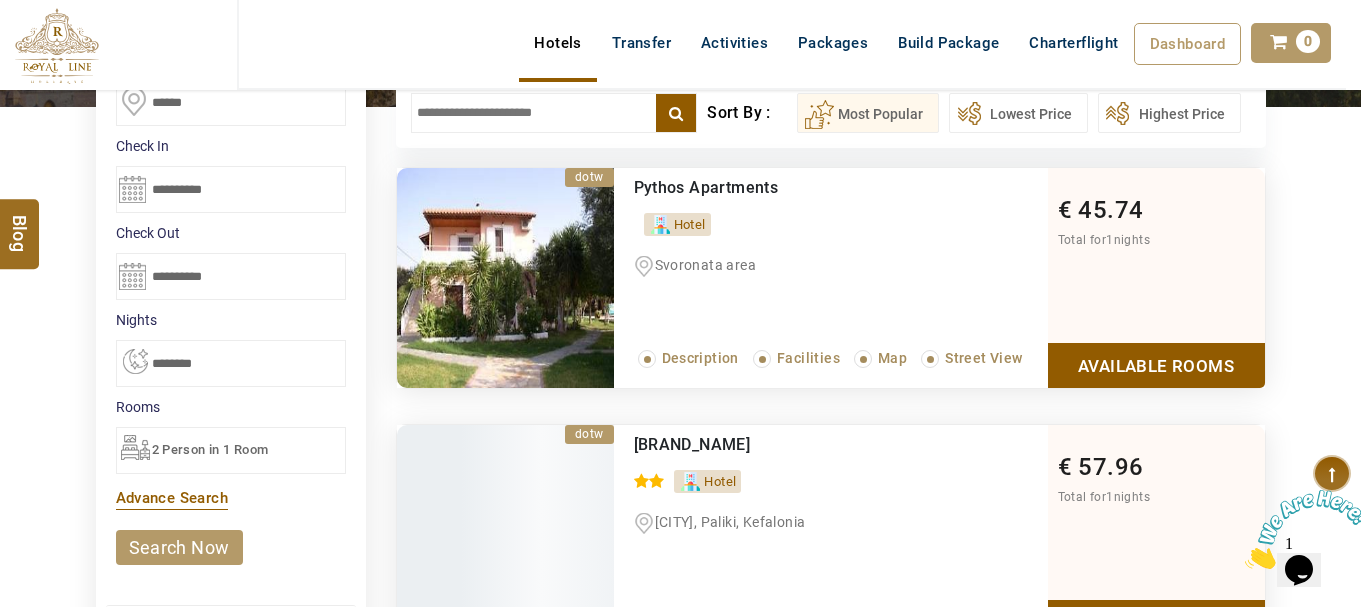 scroll, scrollTop: 300, scrollLeft: 0, axis: vertical 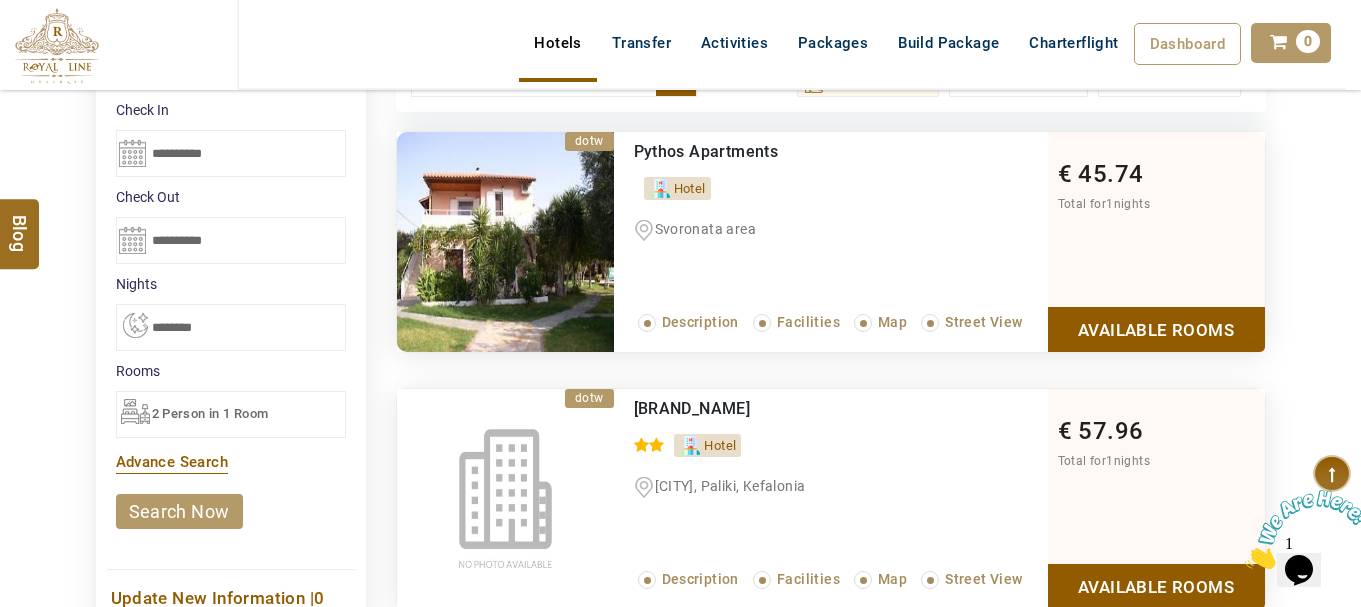 click on "search now" at bounding box center [179, 511] 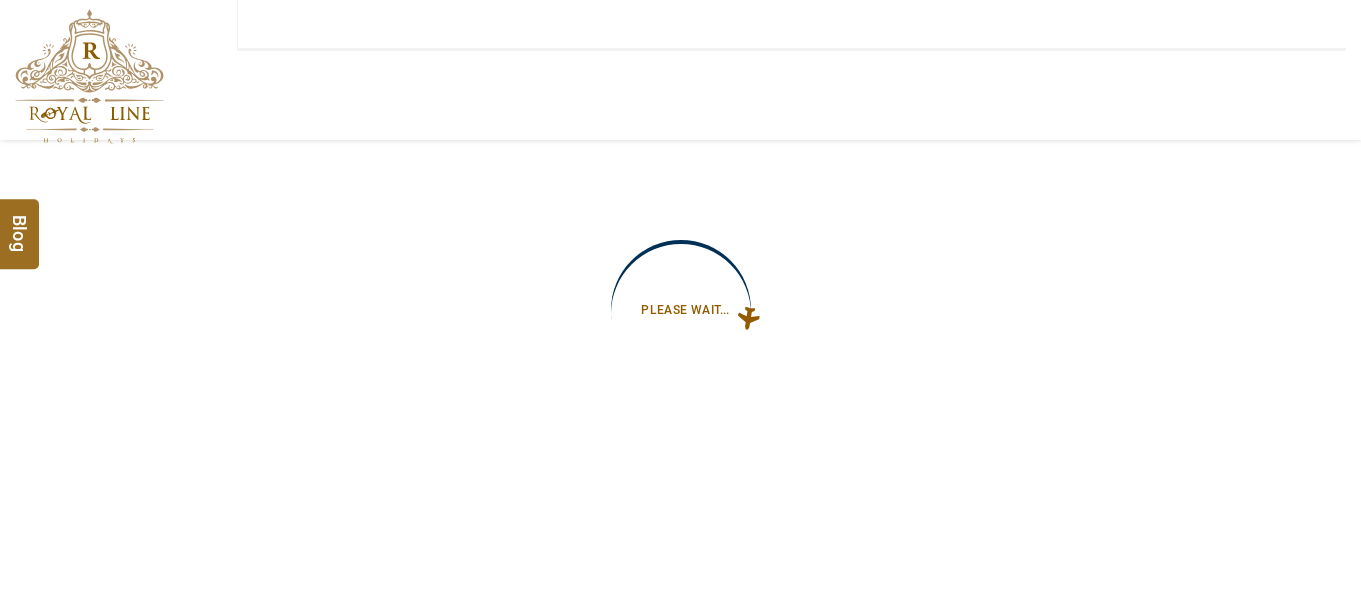 type on "**********" 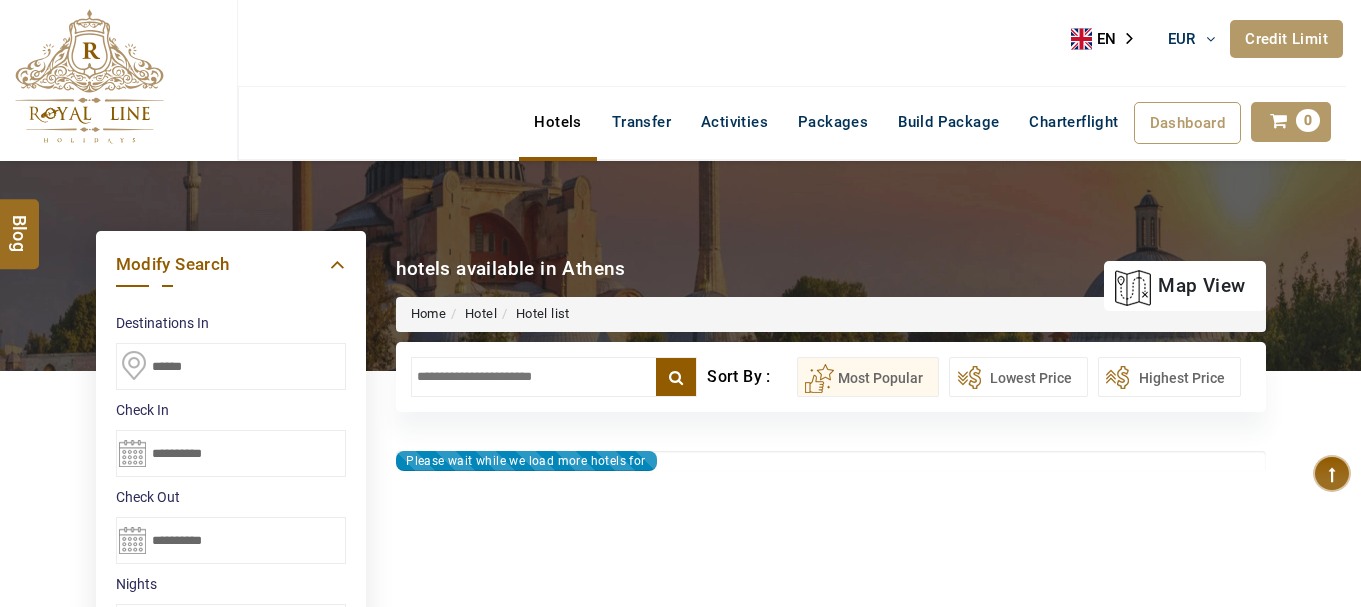 type on "**********" 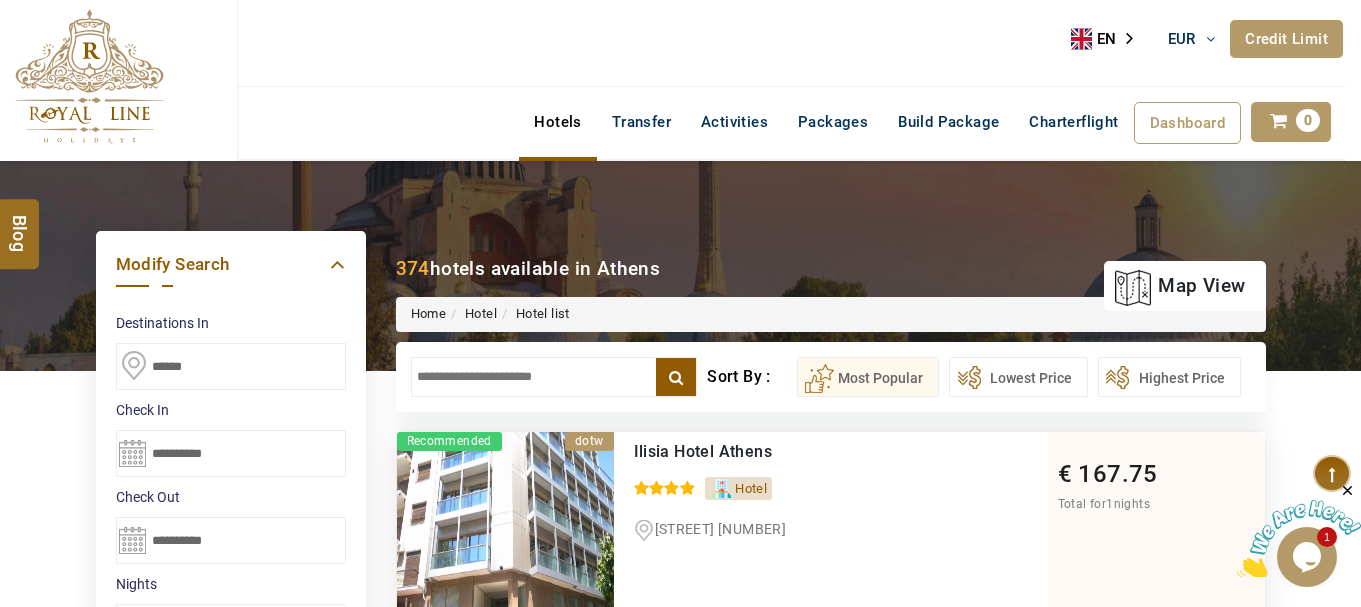 scroll, scrollTop: 0, scrollLeft: 0, axis: both 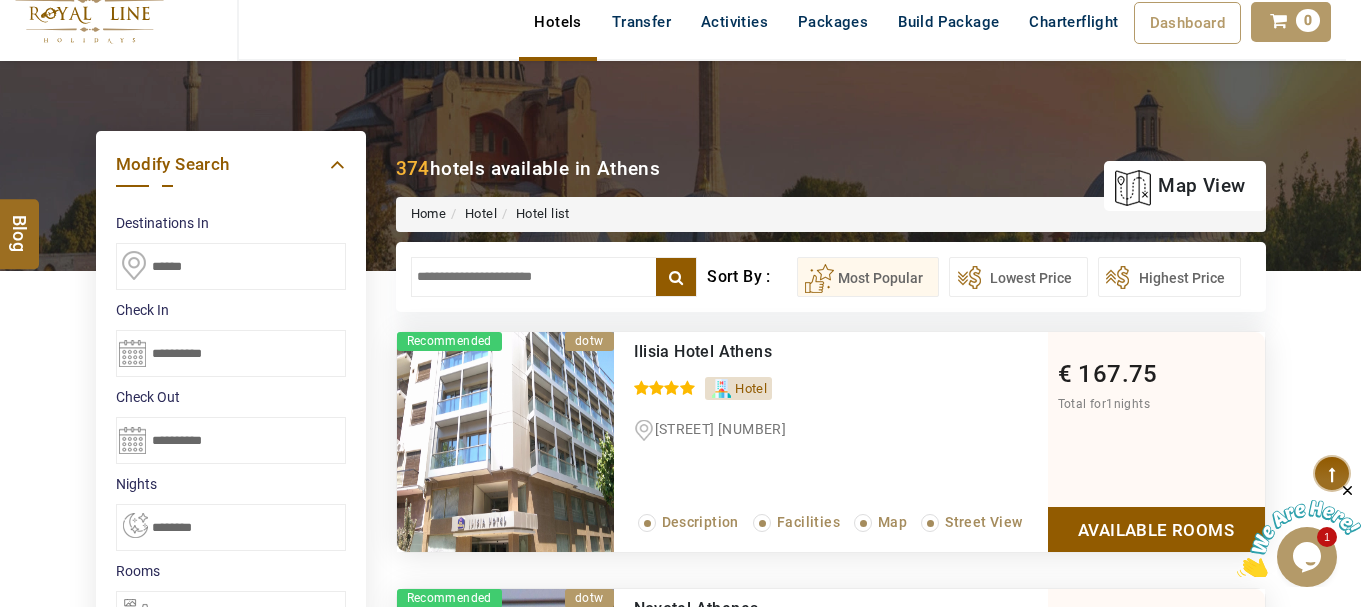 click on "**********" at bounding box center [231, 353] 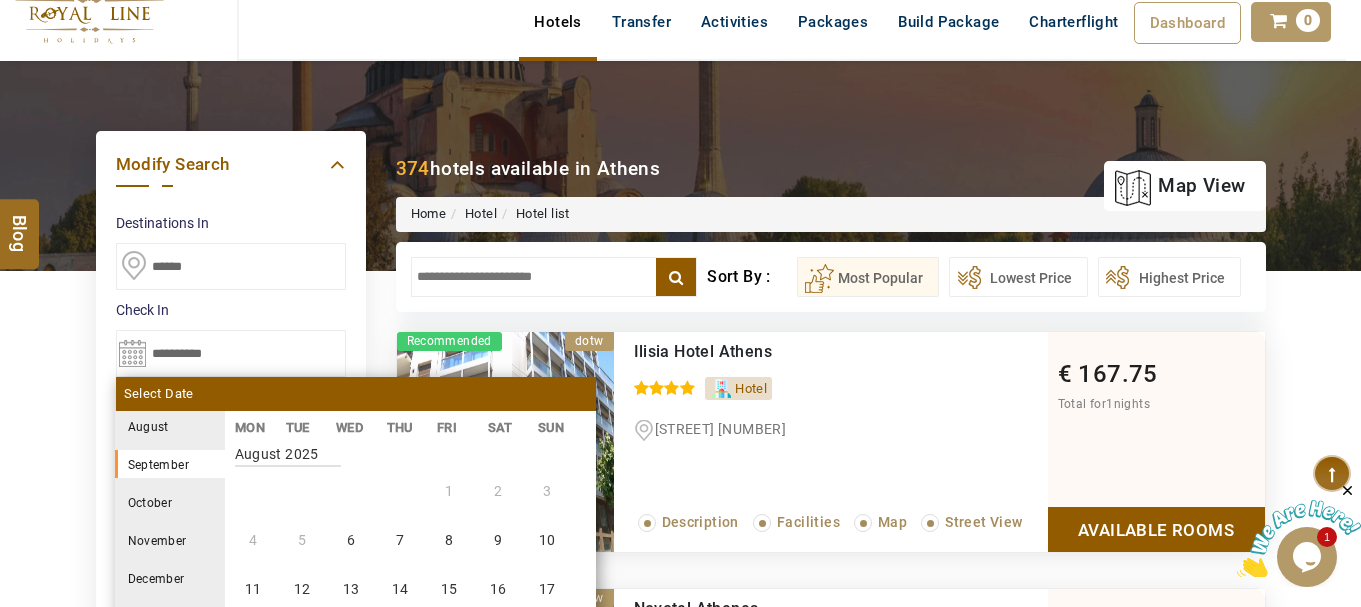 scroll, scrollTop: 370, scrollLeft: 0, axis: vertical 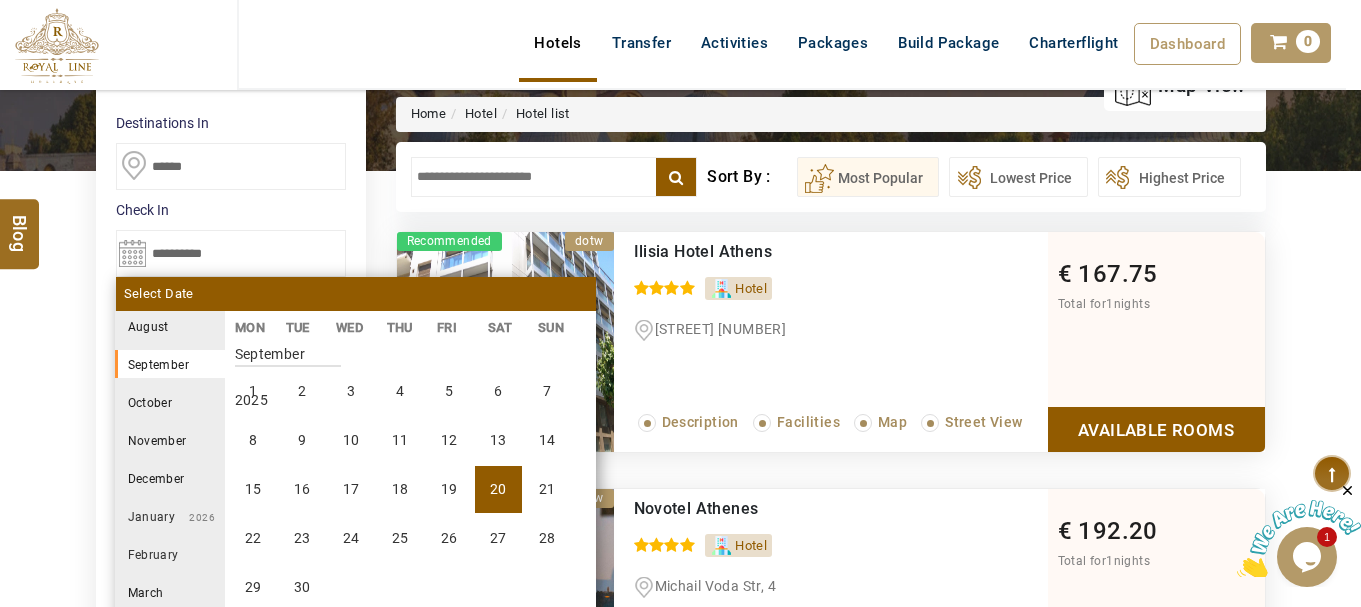 click on "October" at bounding box center (170, 402) 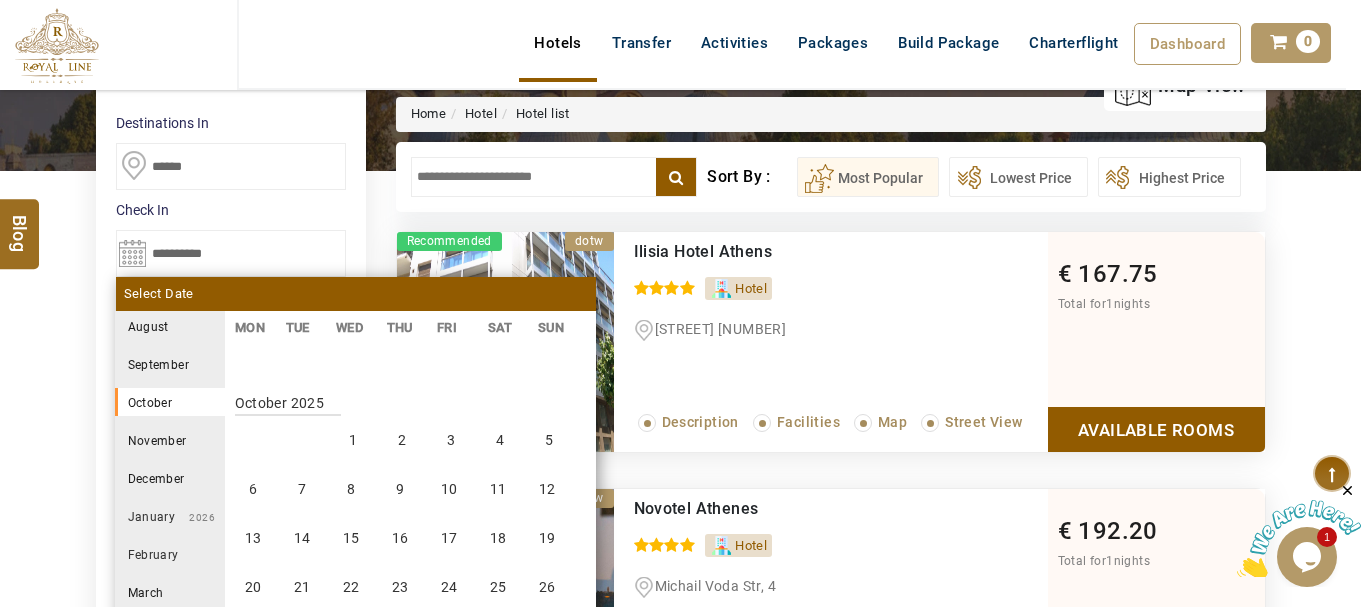 scroll, scrollTop: 740, scrollLeft: 0, axis: vertical 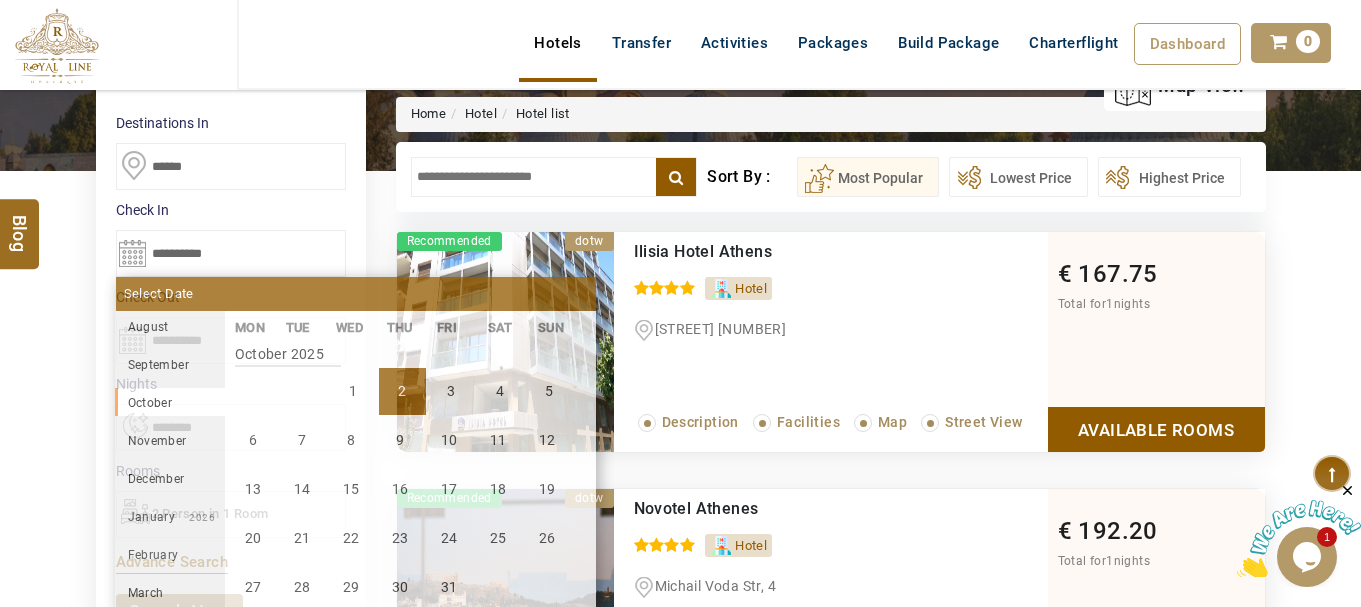 click on "2" at bounding box center [402, 391] 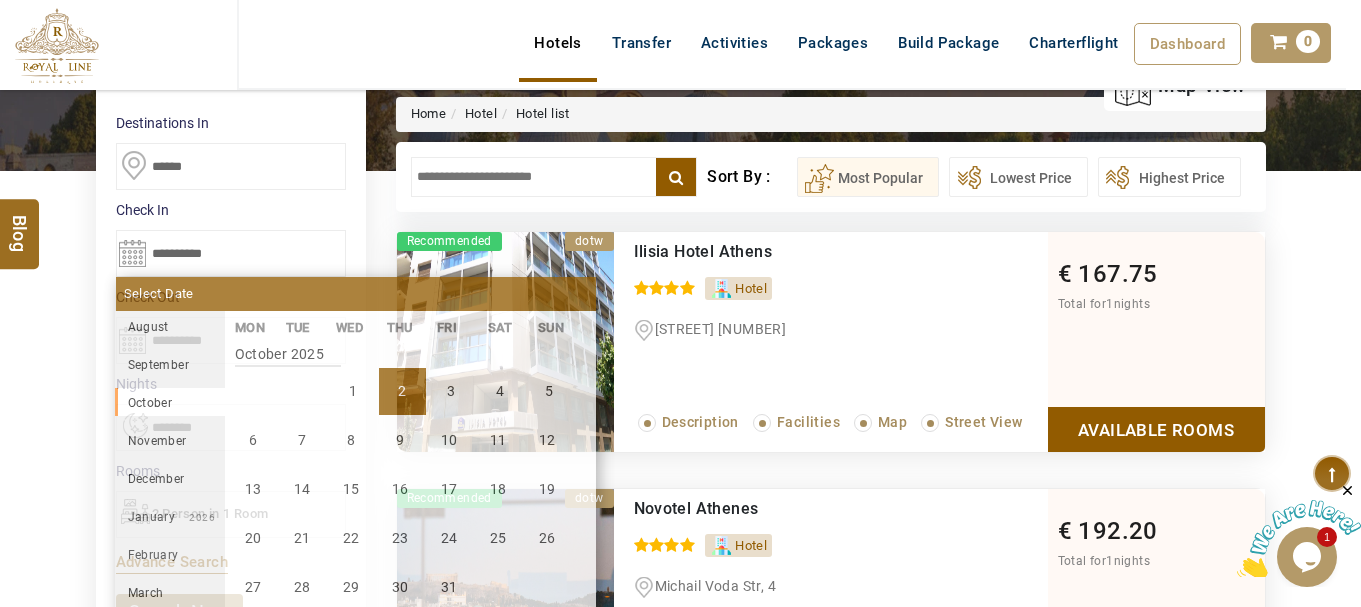 type on "**********" 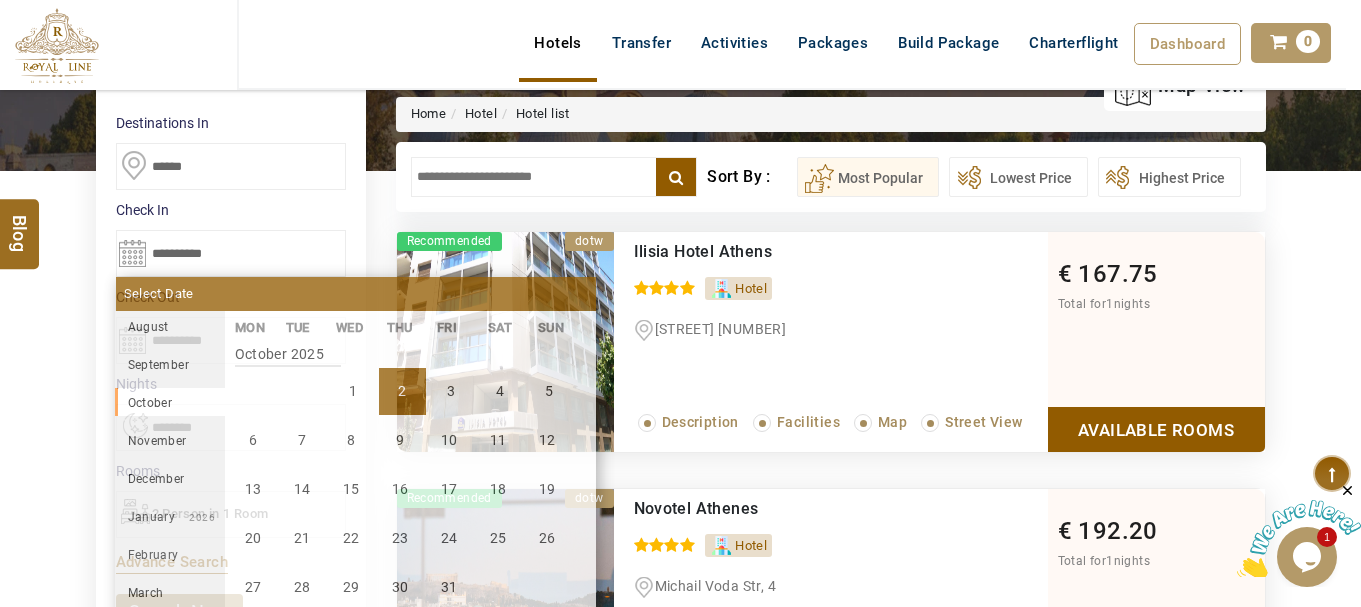 type on "**********" 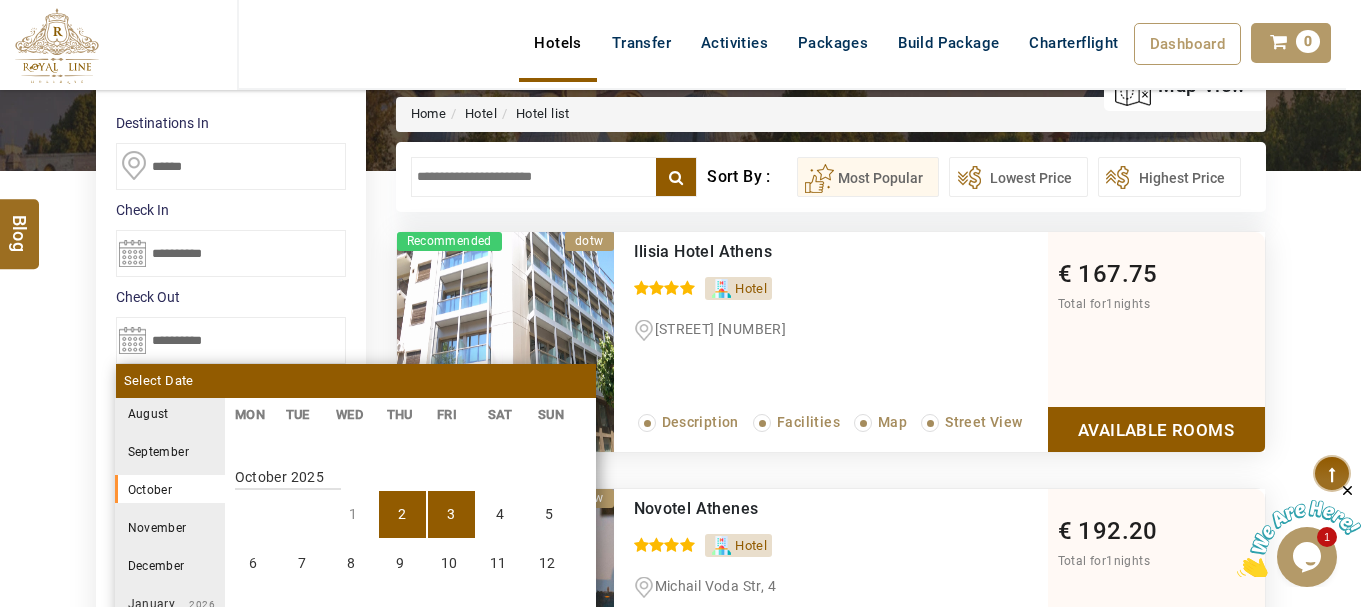 scroll, scrollTop: 740, scrollLeft: 0, axis: vertical 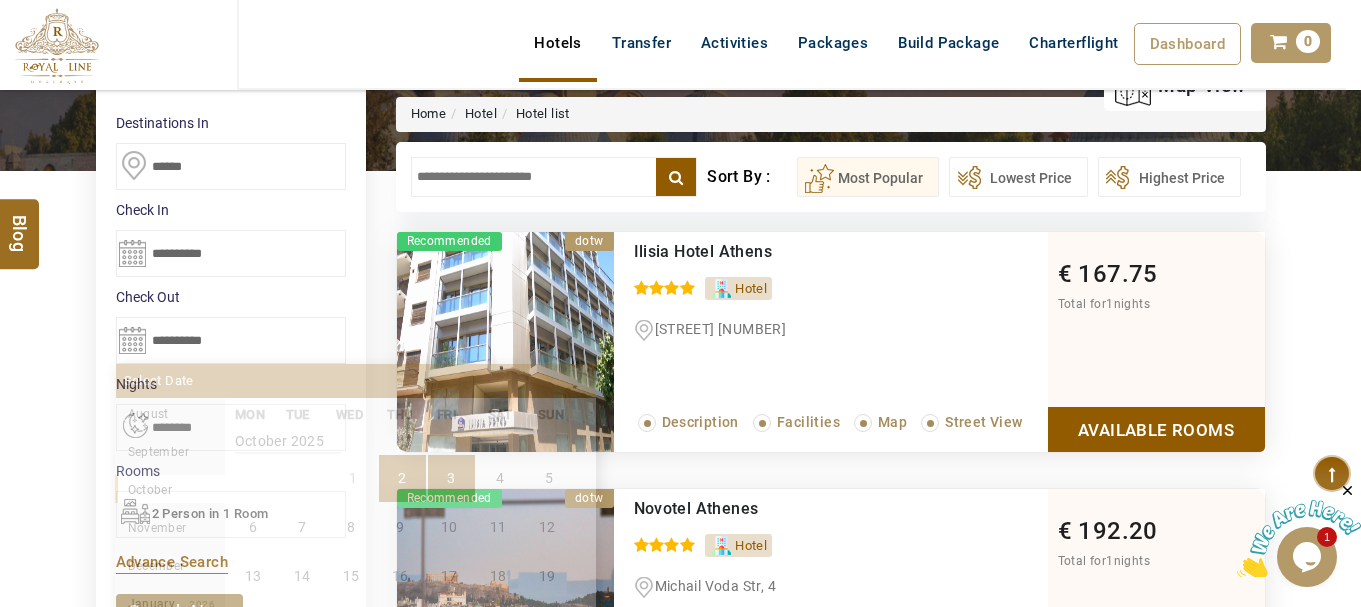 click on "3" at bounding box center (451, 478) 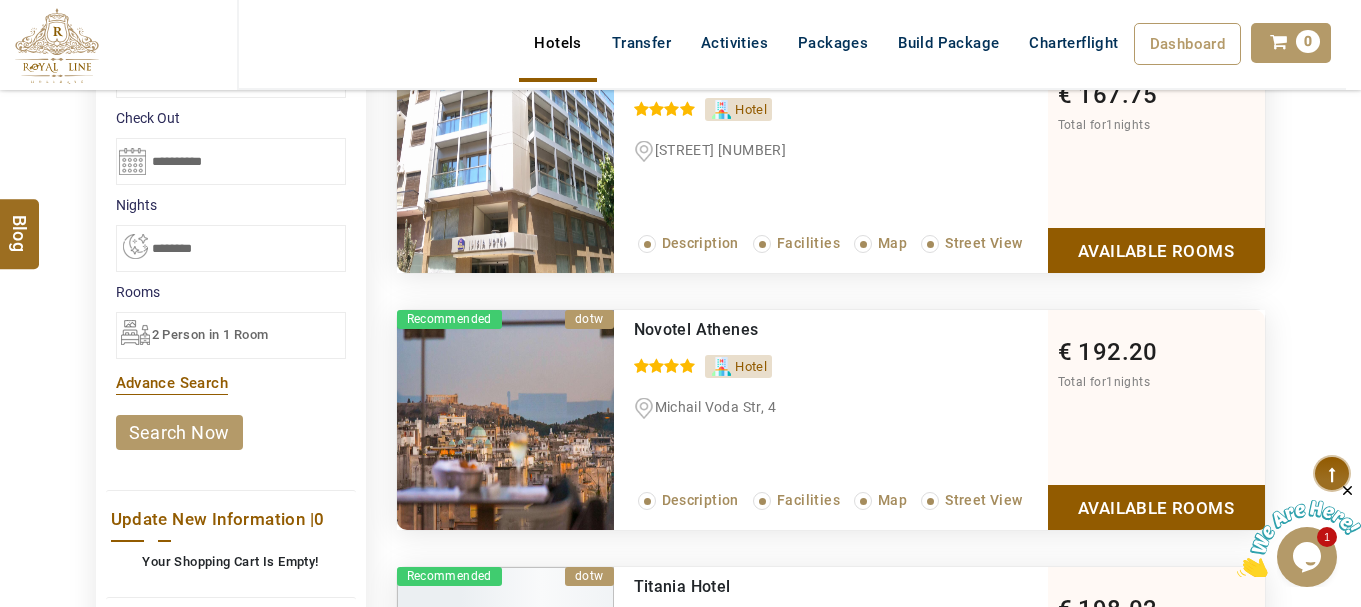 scroll, scrollTop: 400, scrollLeft: 0, axis: vertical 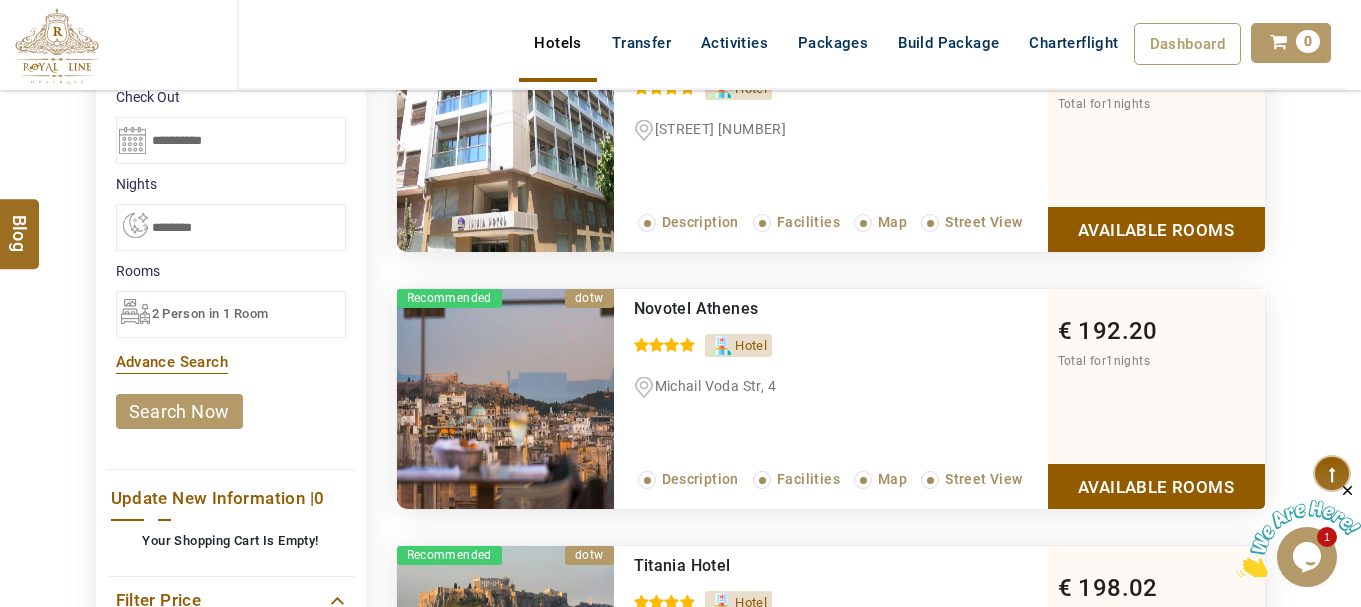 click on "**********" at bounding box center (231, 150) 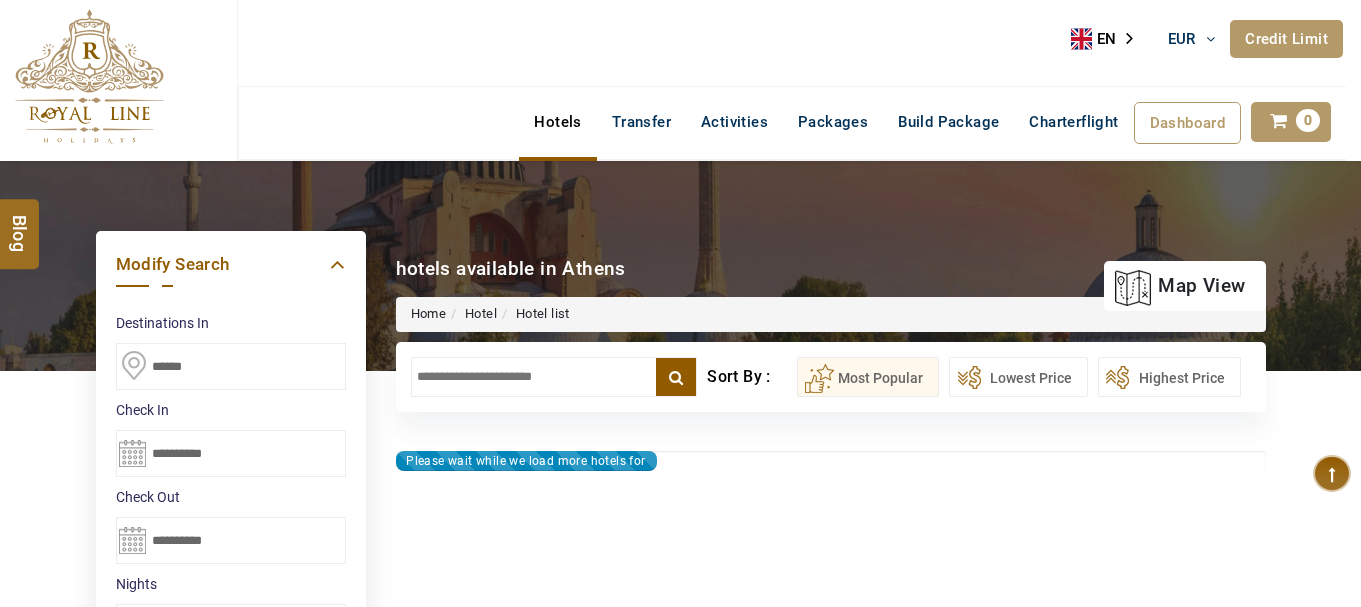 scroll, scrollTop: 0, scrollLeft: 0, axis: both 